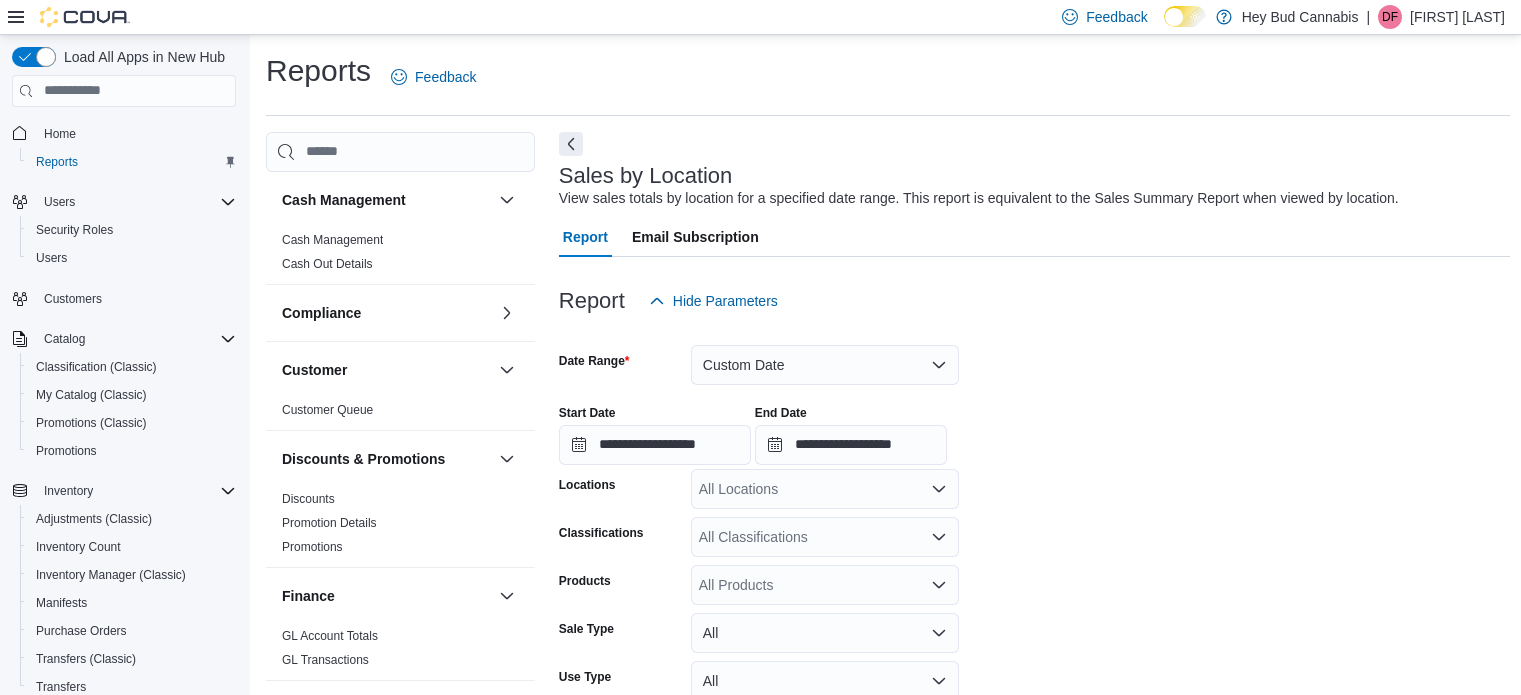 scroll, scrollTop: 729, scrollLeft: 0, axis: vertical 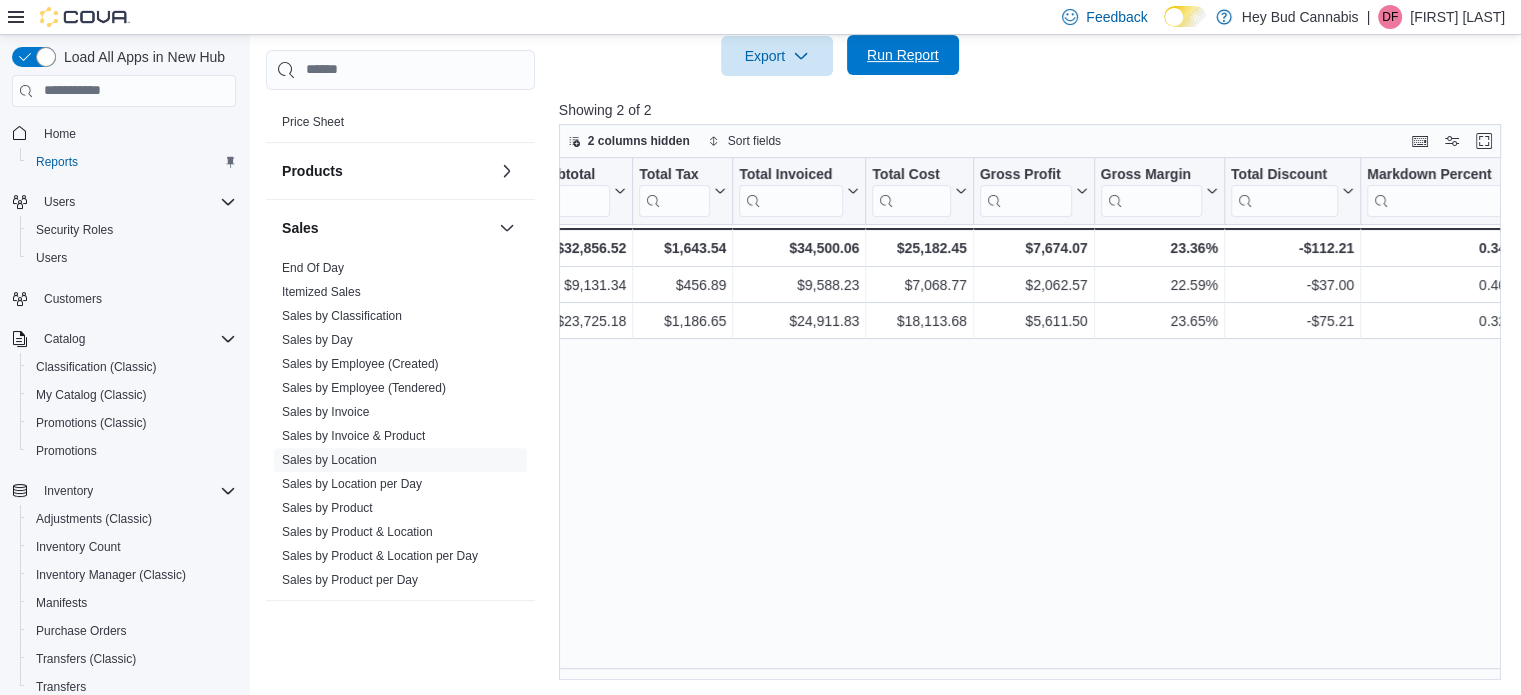 click on "Run Report" at bounding box center (903, 55) 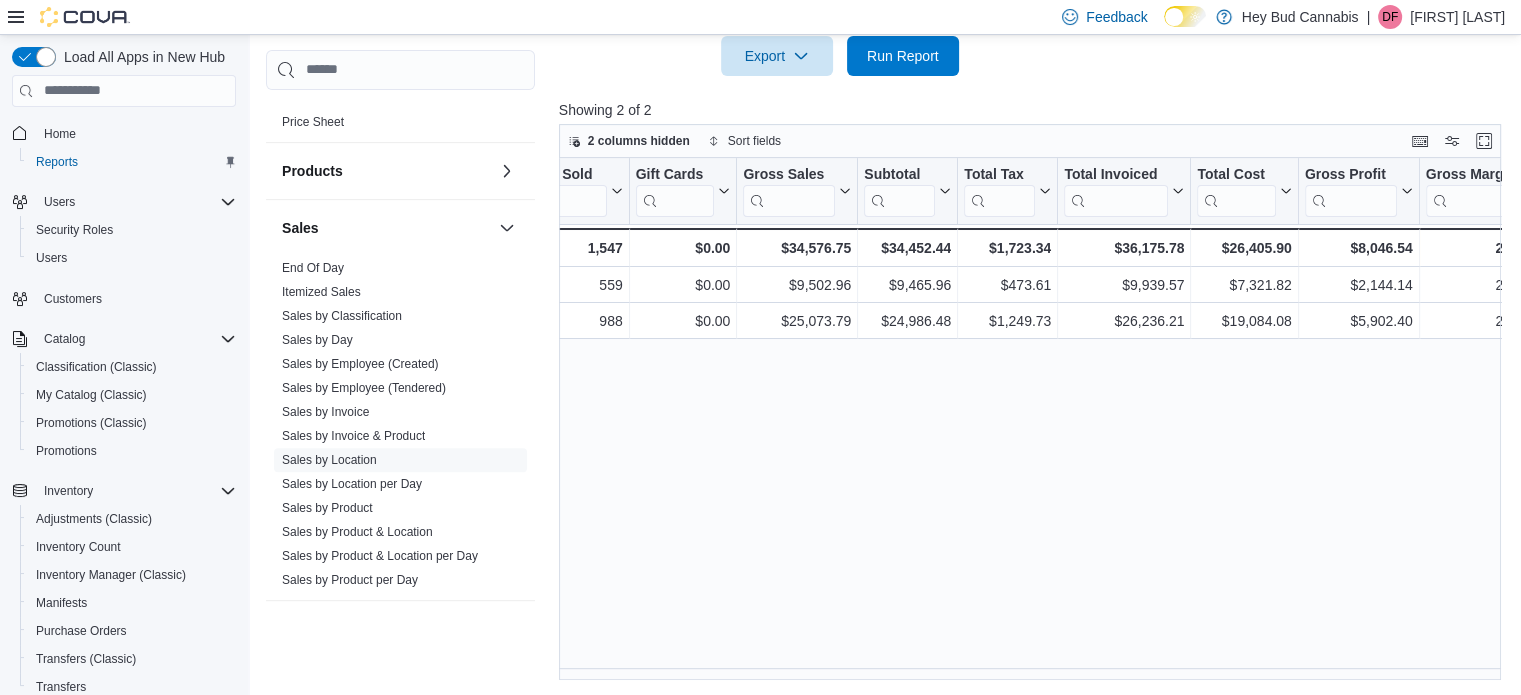 scroll, scrollTop: 0, scrollLeft: 526, axis: horizontal 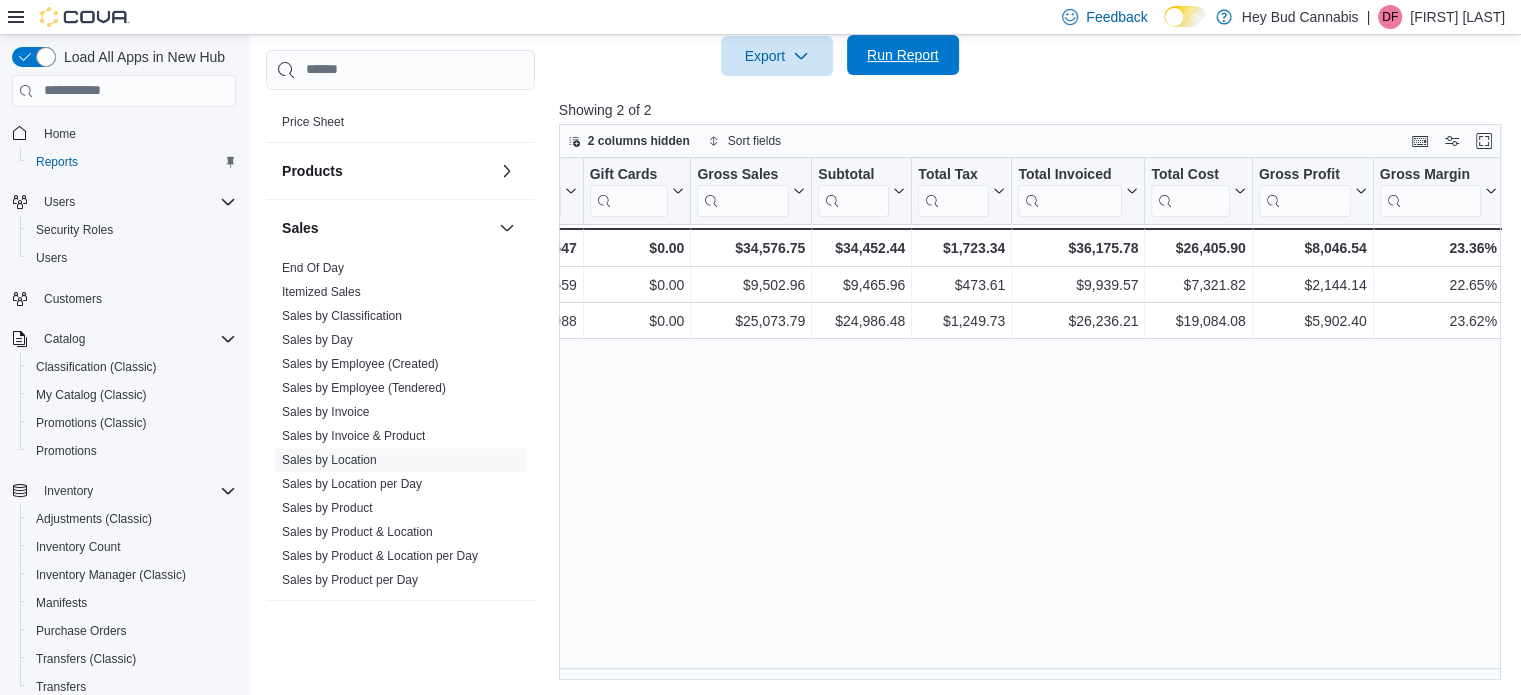 click on "Run Report" at bounding box center [903, 55] 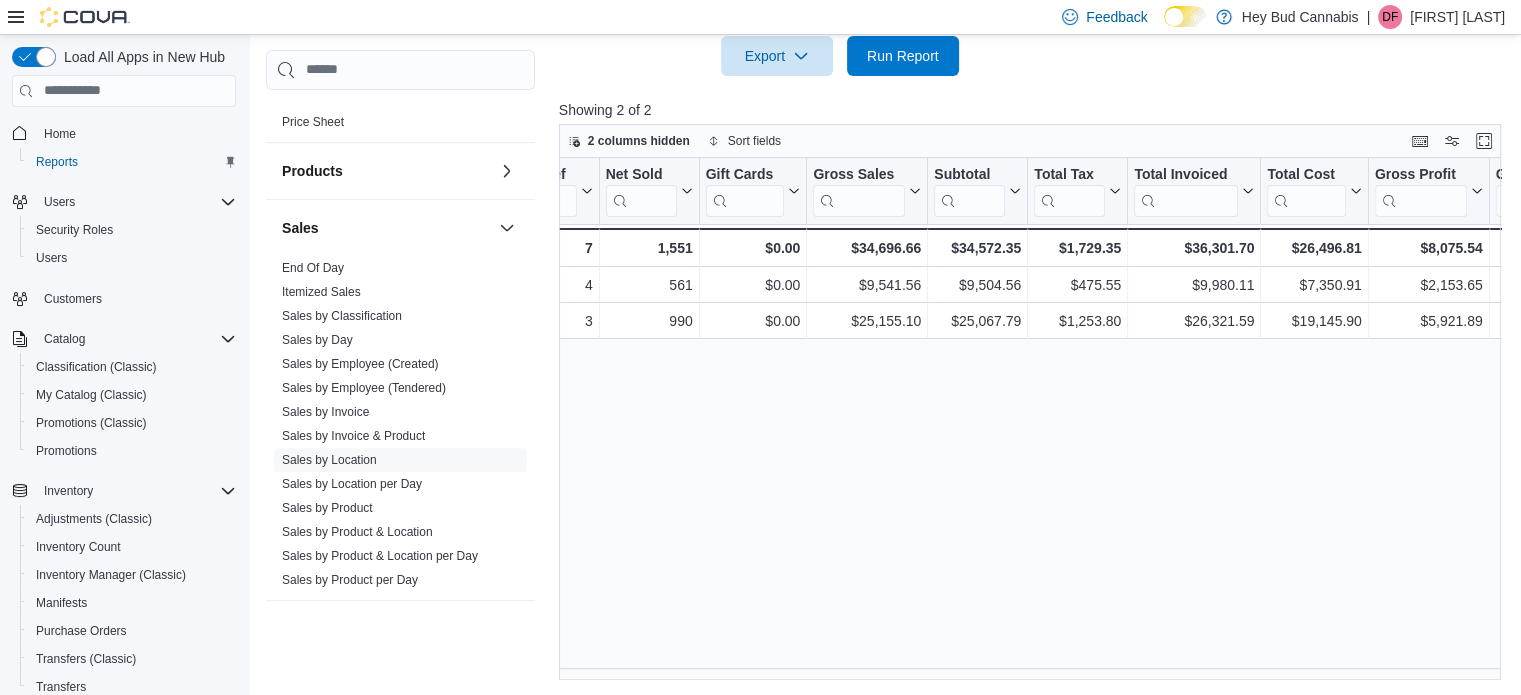 scroll, scrollTop: 0, scrollLeft: 436, axis: horizontal 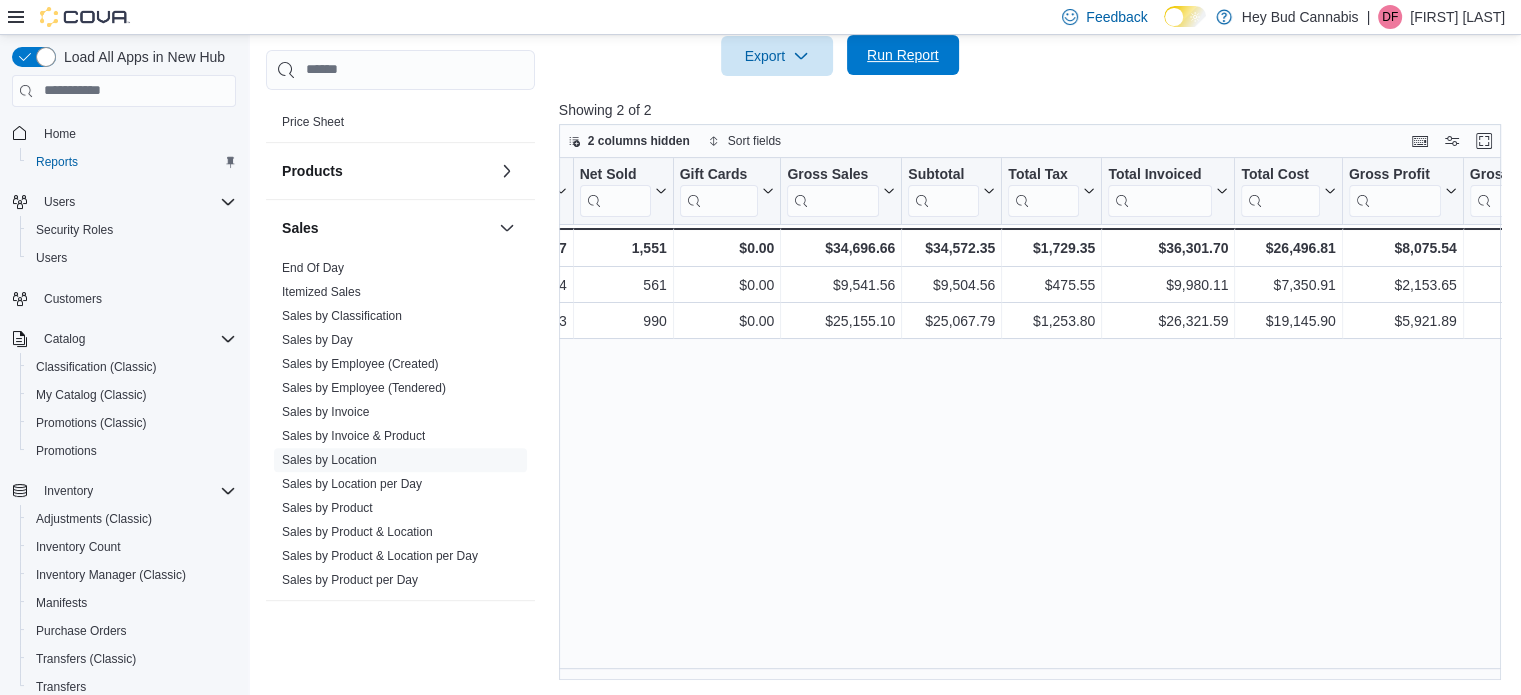 click on "Run Report" at bounding box center (903, 55) 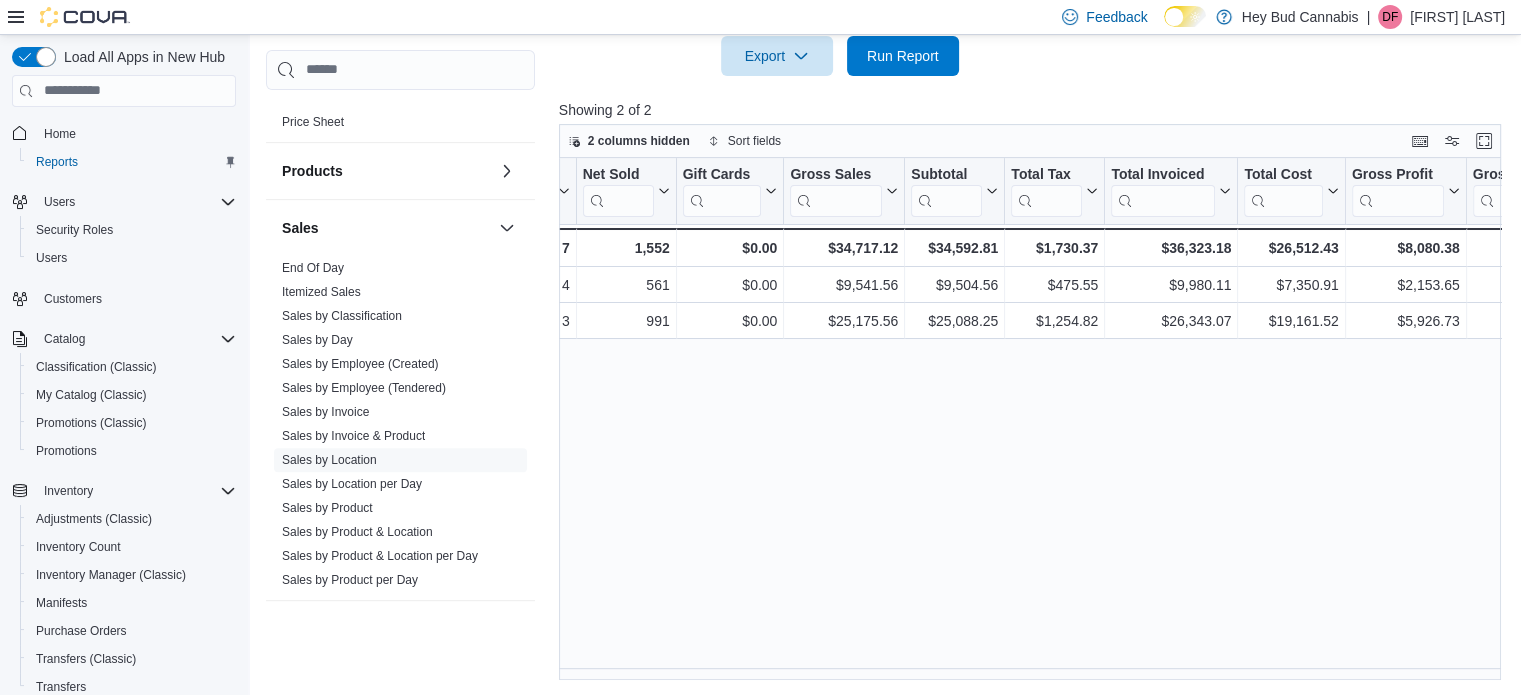 scroll, scrollTop: 0, scrollLeft: 452, axis: horizontal 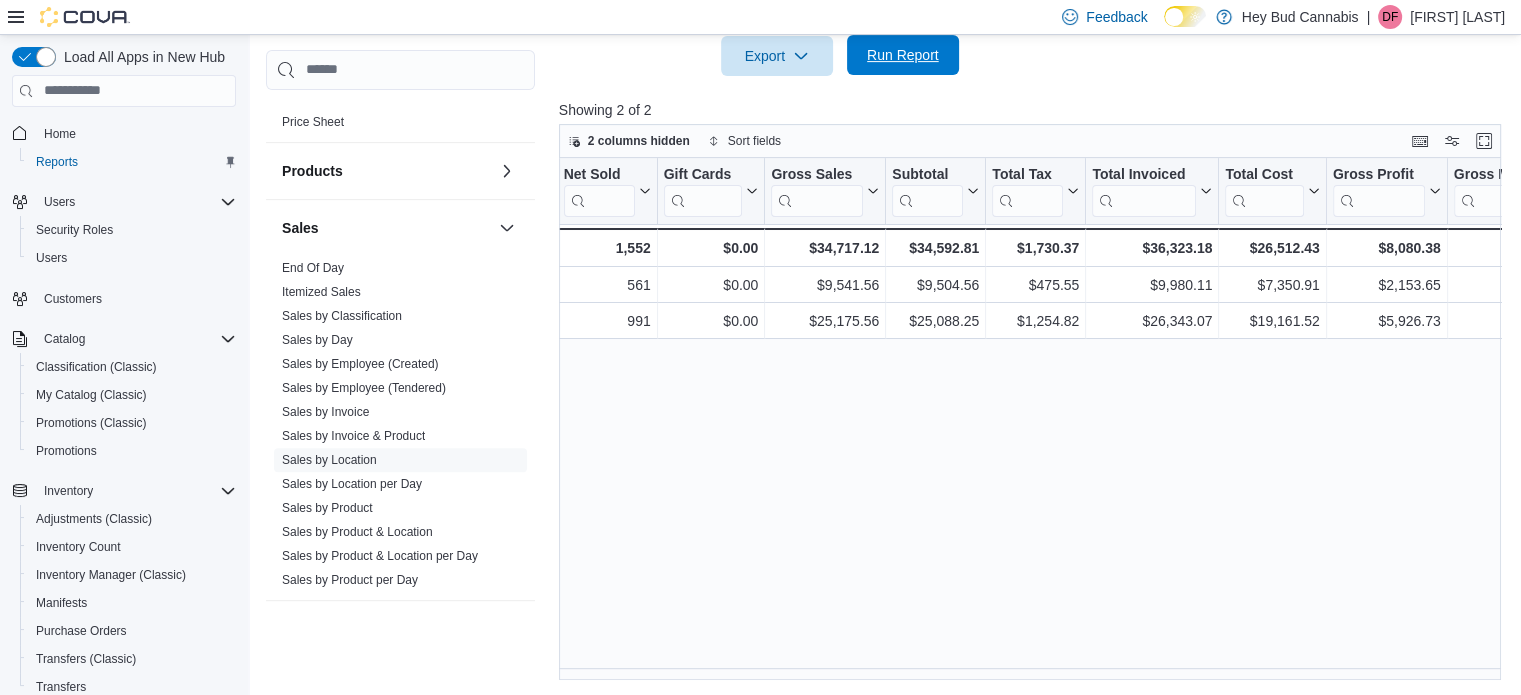 click on "Run Report" at bounding box center (903, 55) 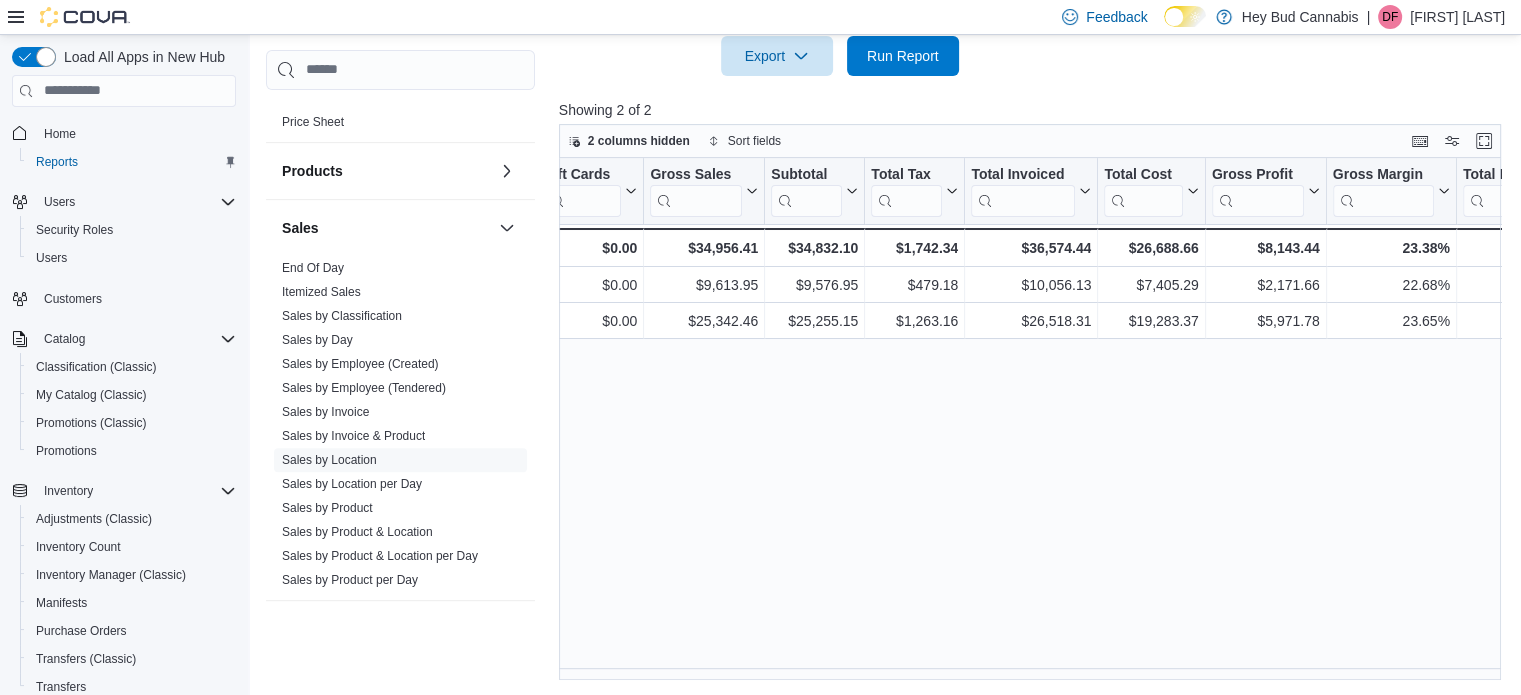 scroll, scrollTop: 0, scrollLeft: 624, axis: horizontal 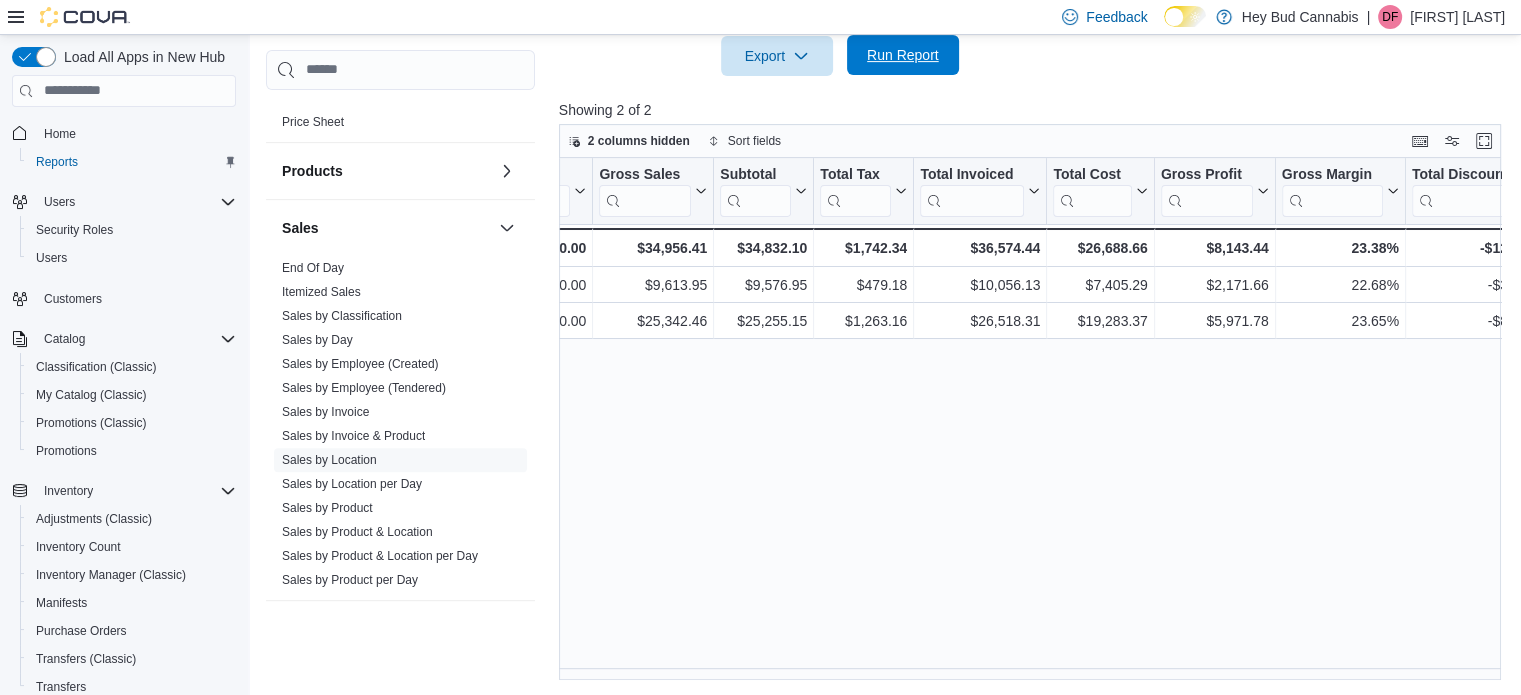 click on "Run Report" at bounding box center (903, 55) 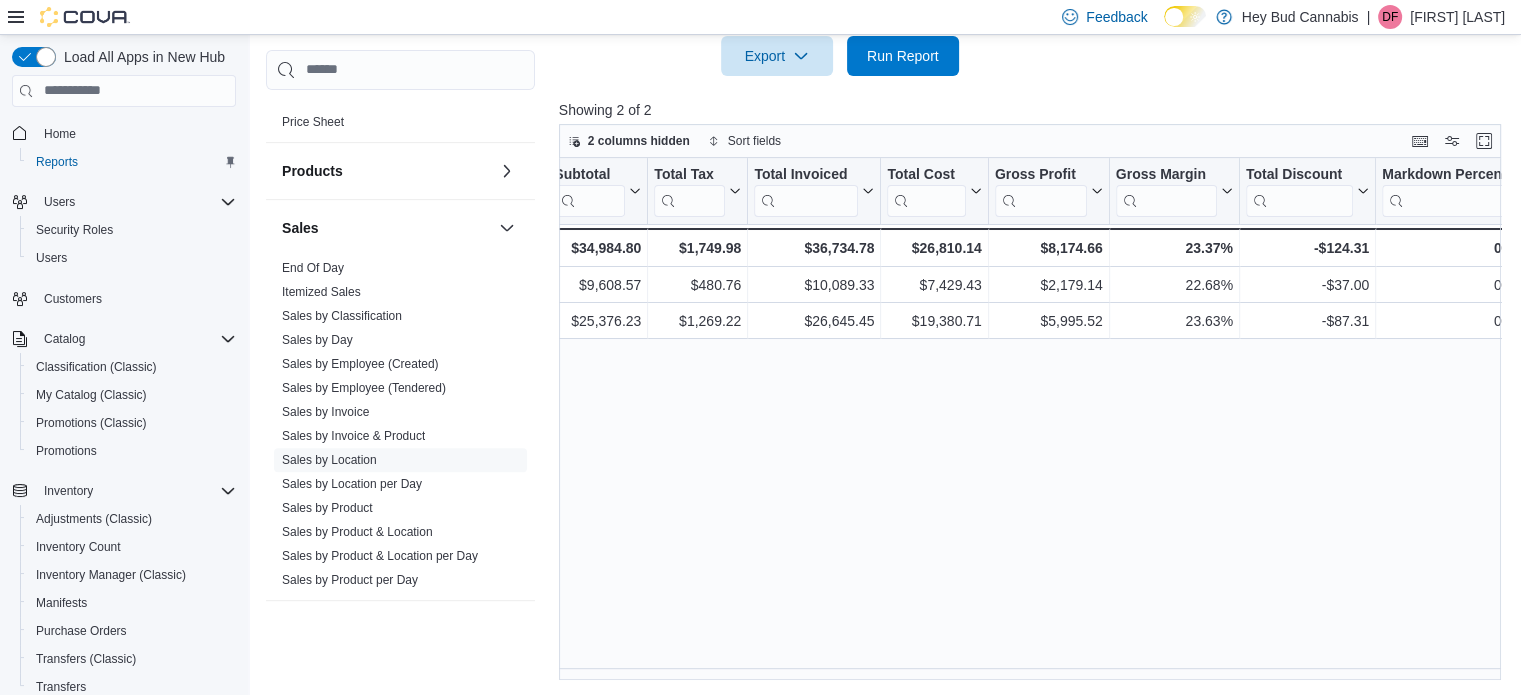 scroll, scrollTop: 0, scrollLeft: 836, axis: horizontal 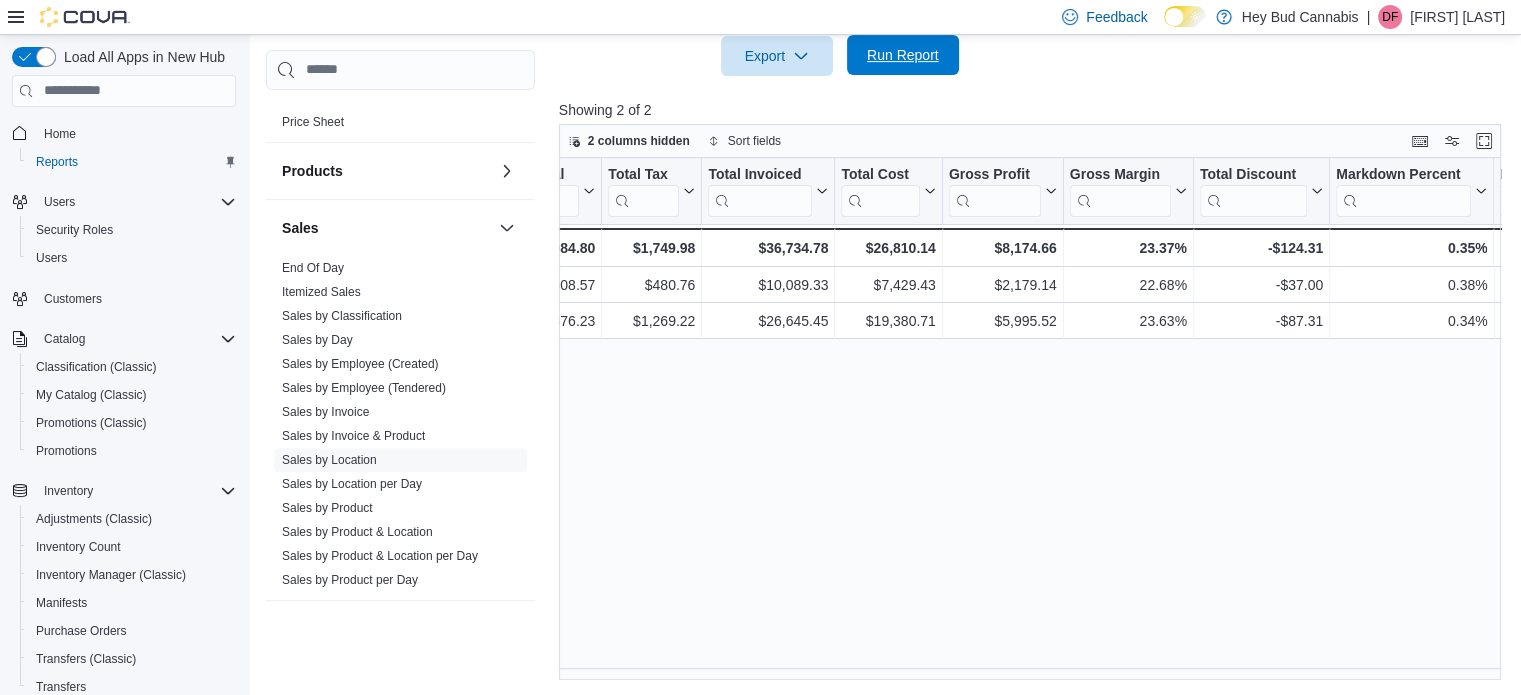 click on "Run Report" at bounding box center [903, 55] 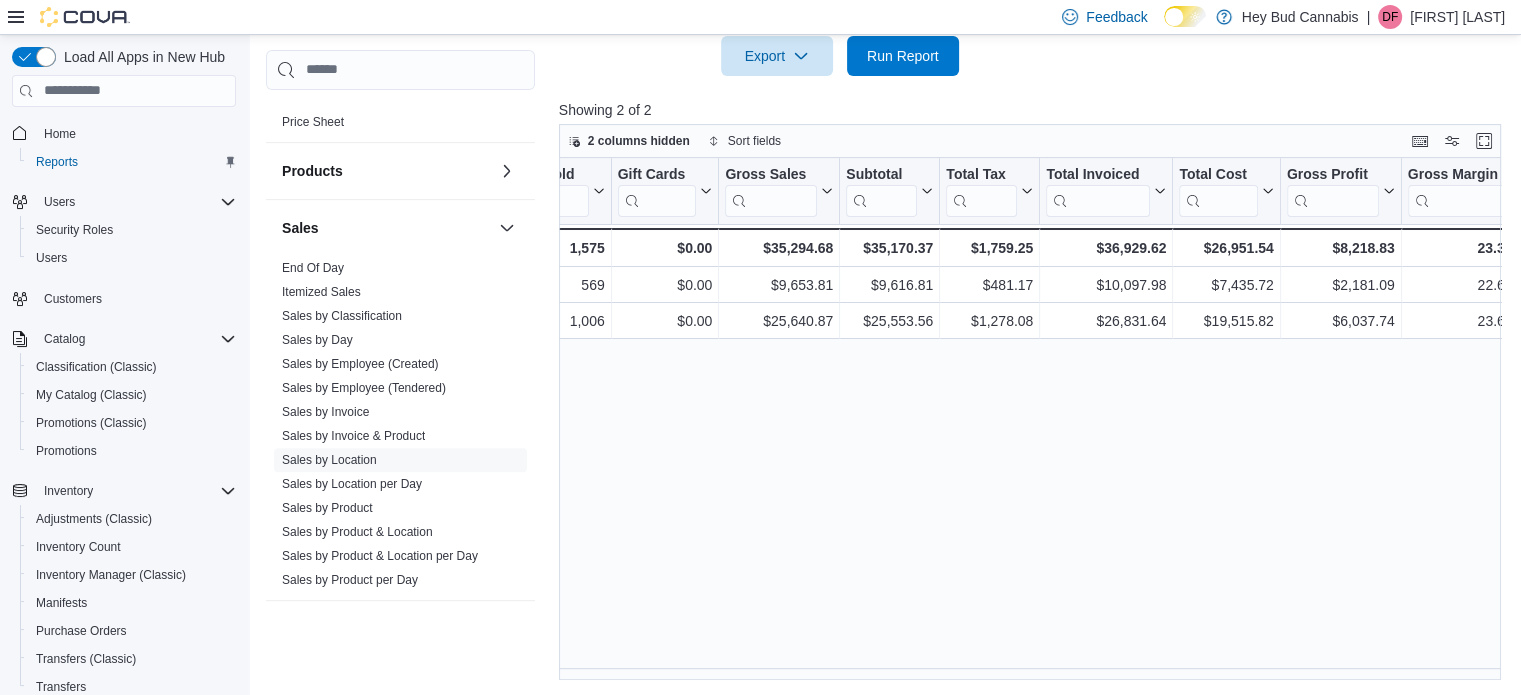 scroll, scrollTop: 0, scrollLeft: 614, axis: horizontal 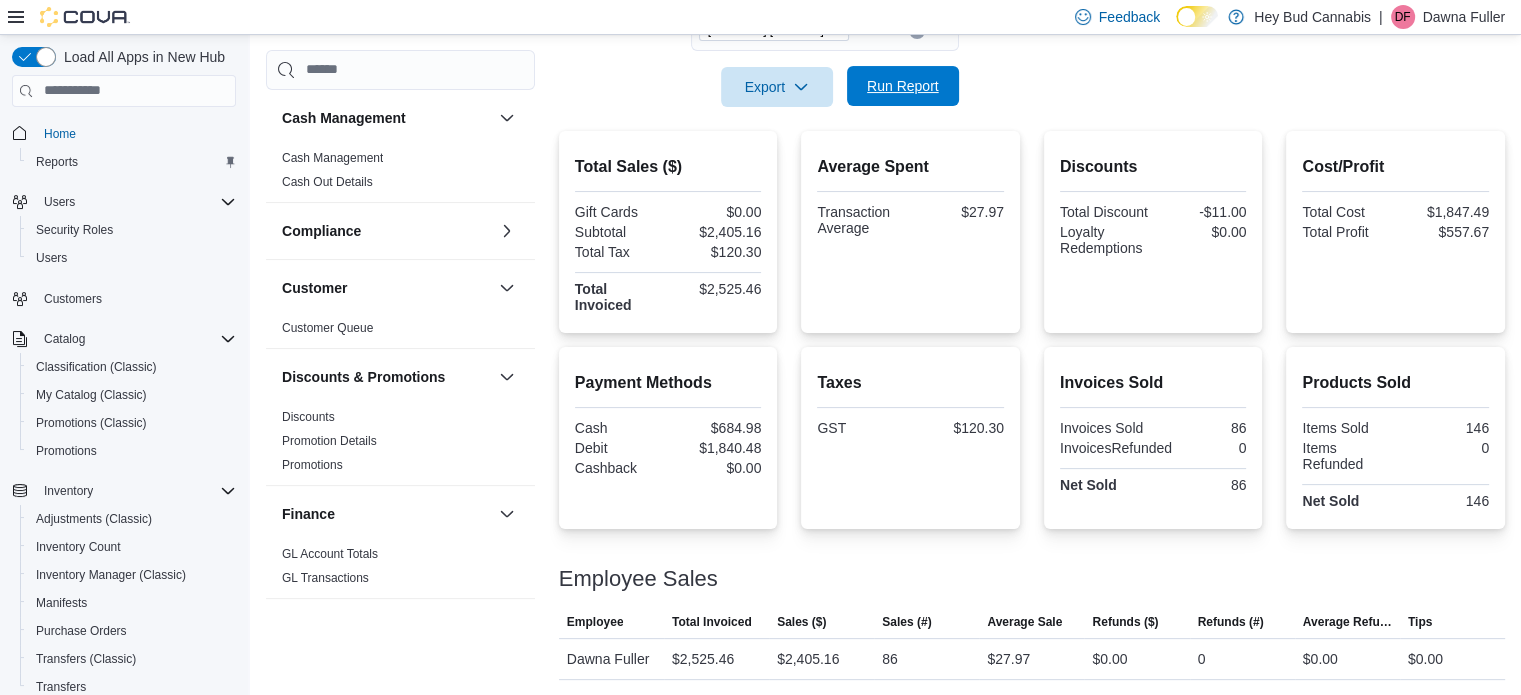 click on "Run Report" at bounding box center (903, 86) 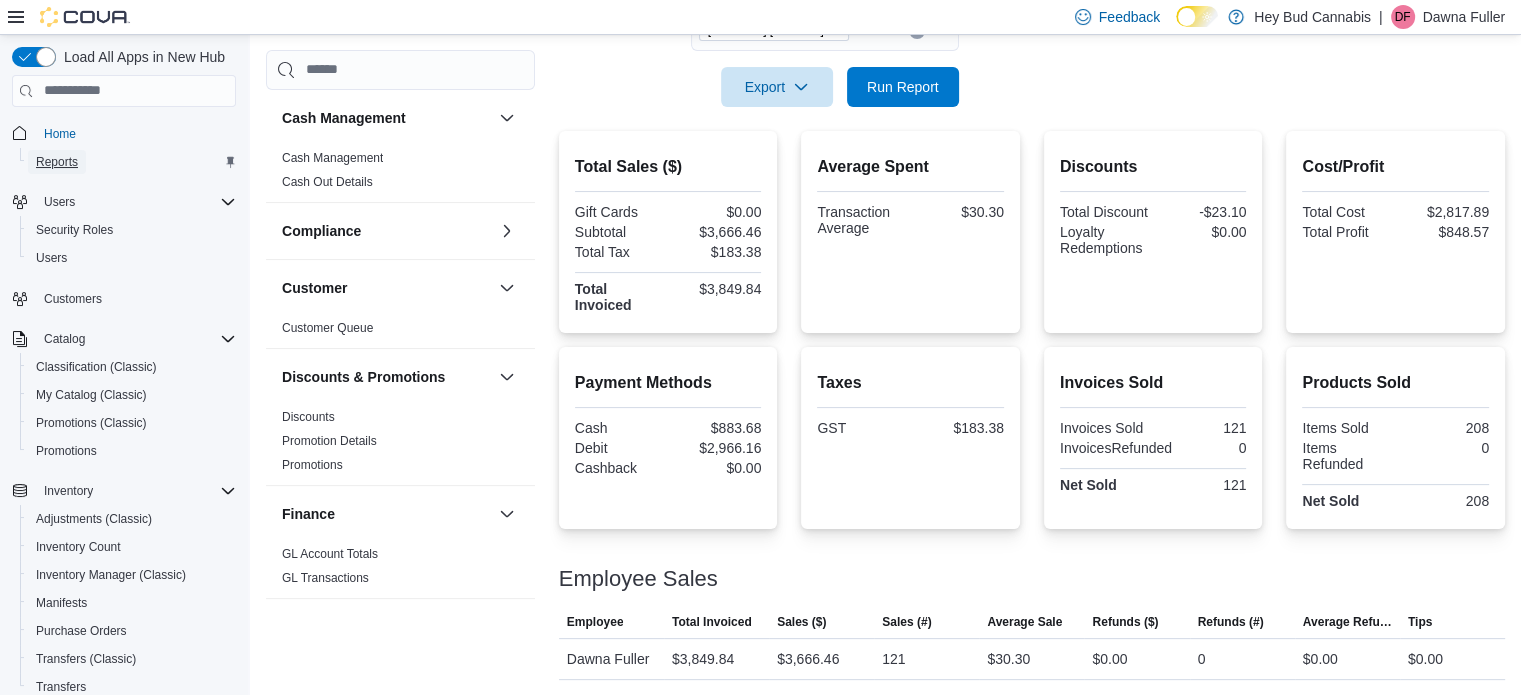 click on "Reports" at bounding box center [57, 162] 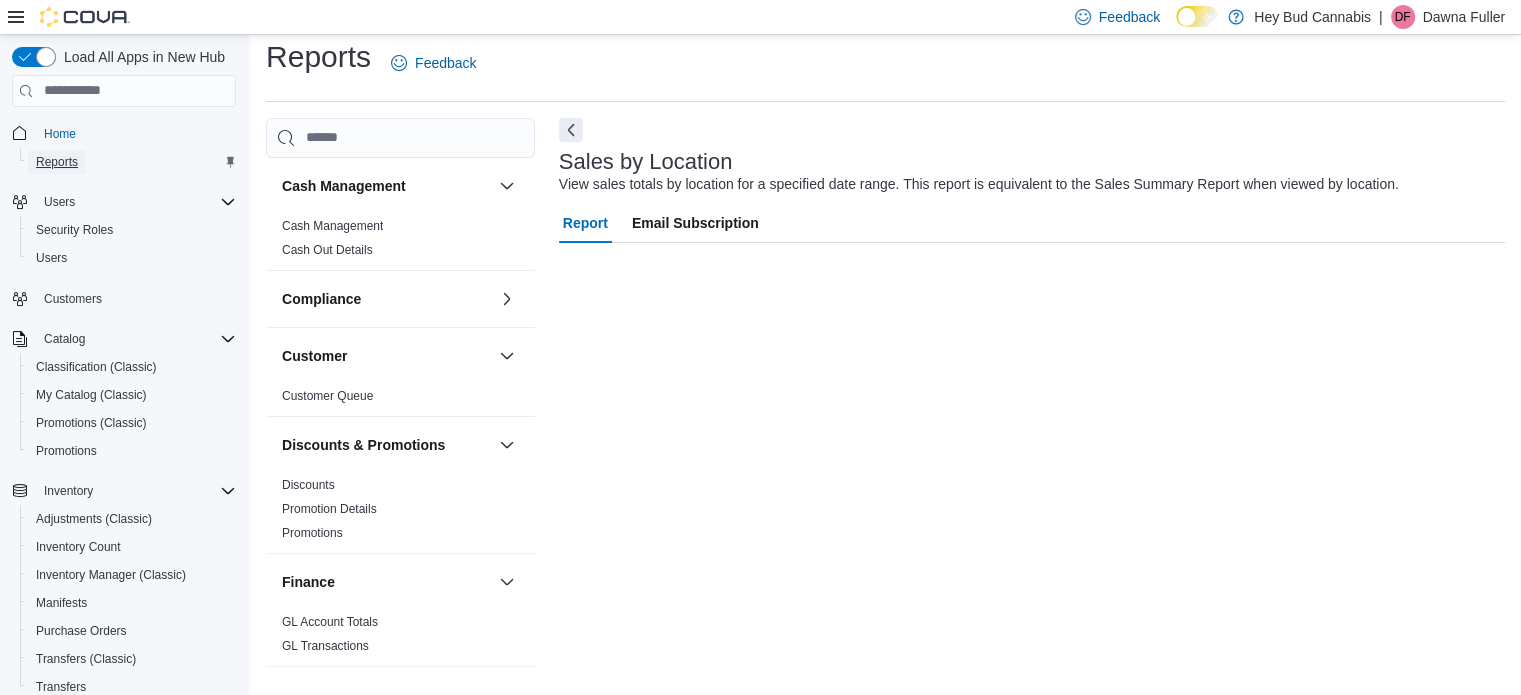 scroll, scrollTop: 13, scrollLeft: 0, axis: vertical 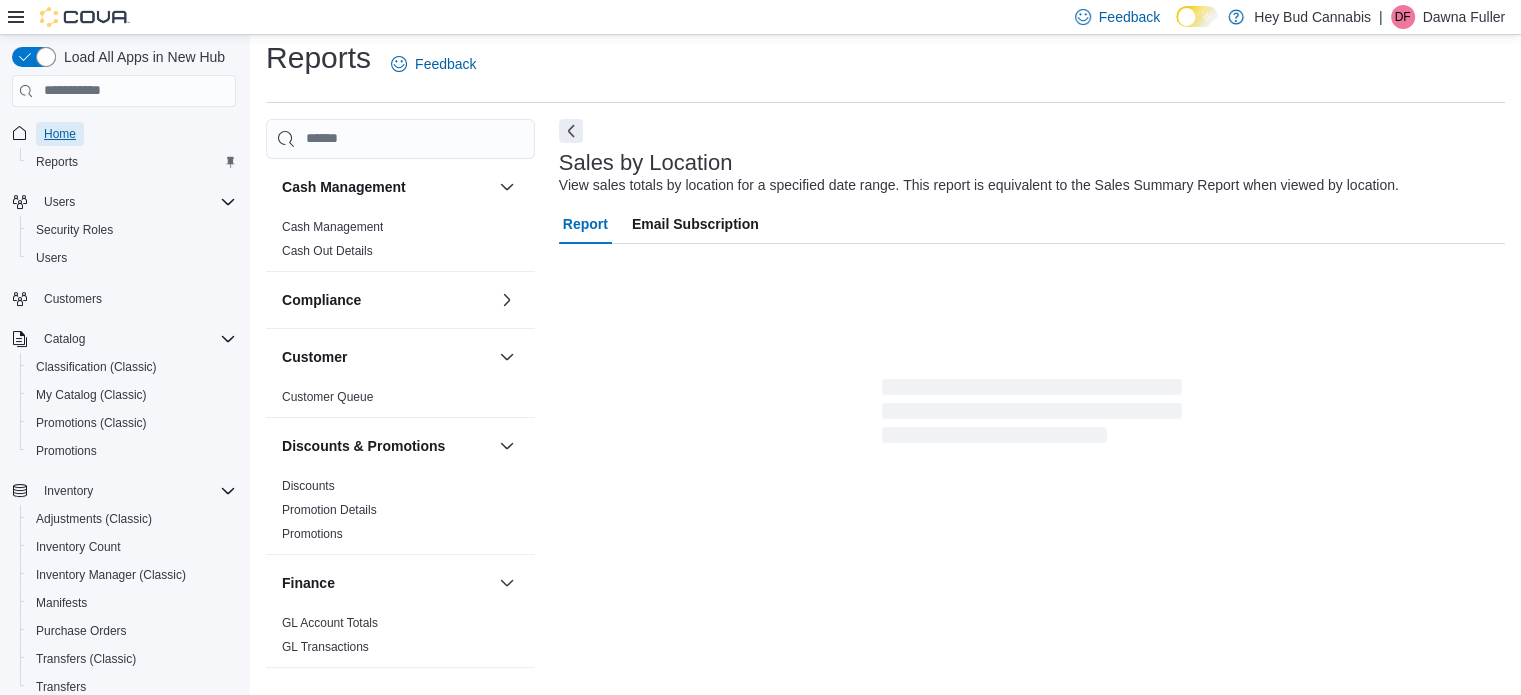 click on "Home" at bounding box center (60, 134) 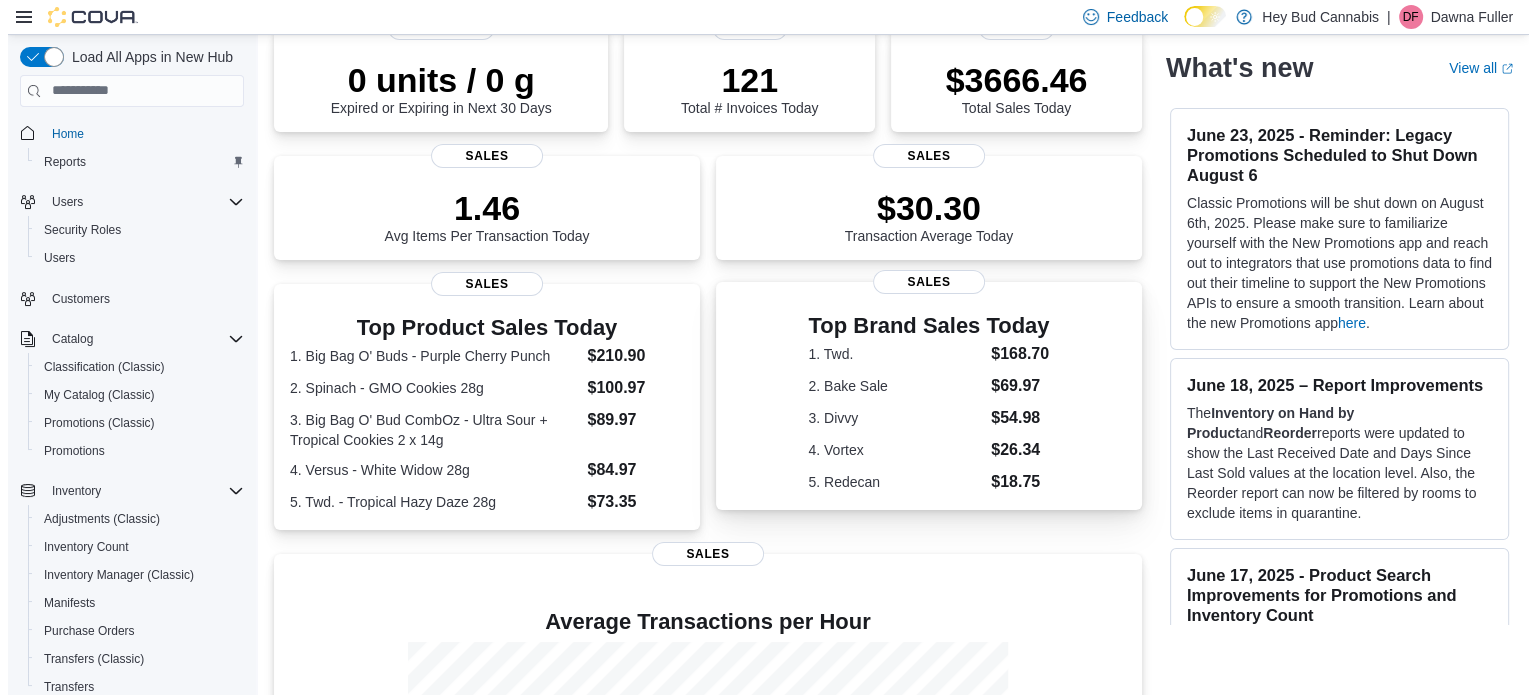 scroll, scrollTop: 0, scrollLeft: 0, axis: both 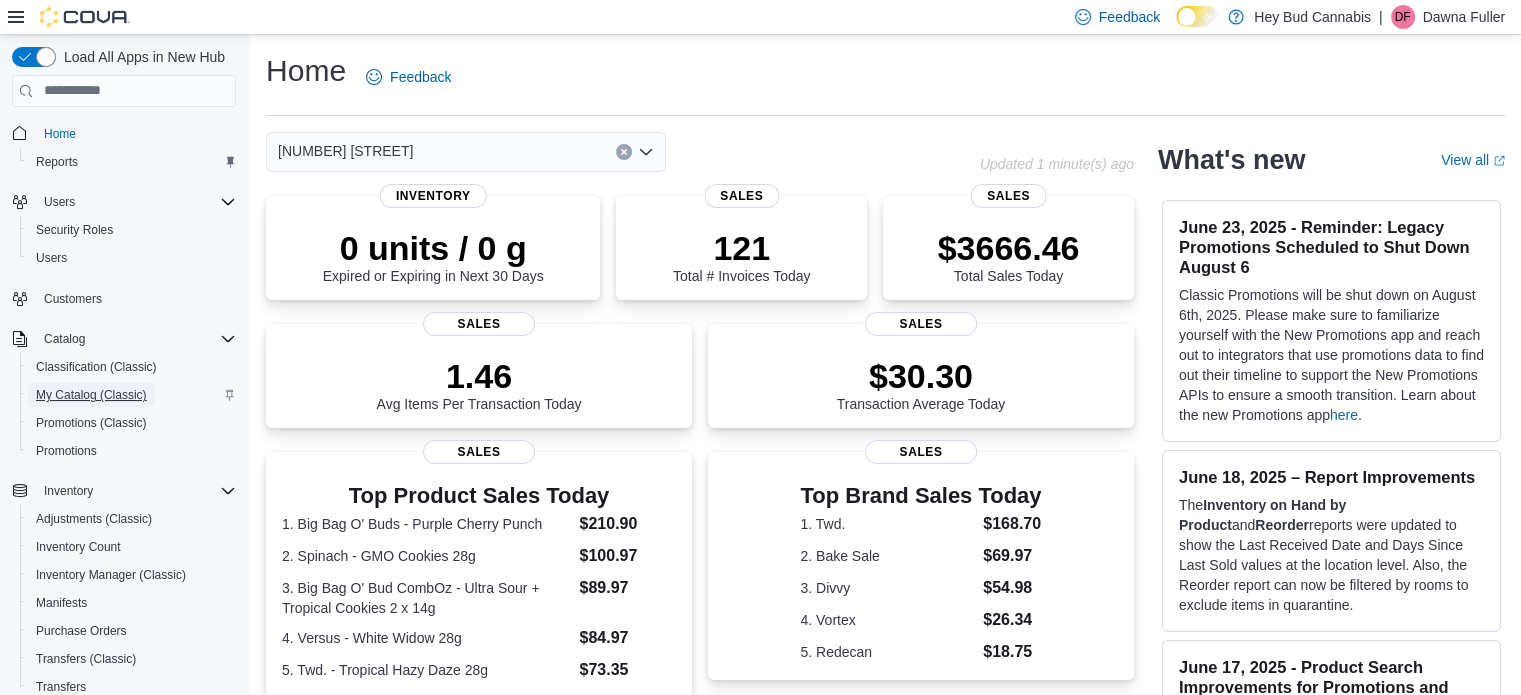 click on "My Catalog (Classic)" at bounding box center (91, 395) 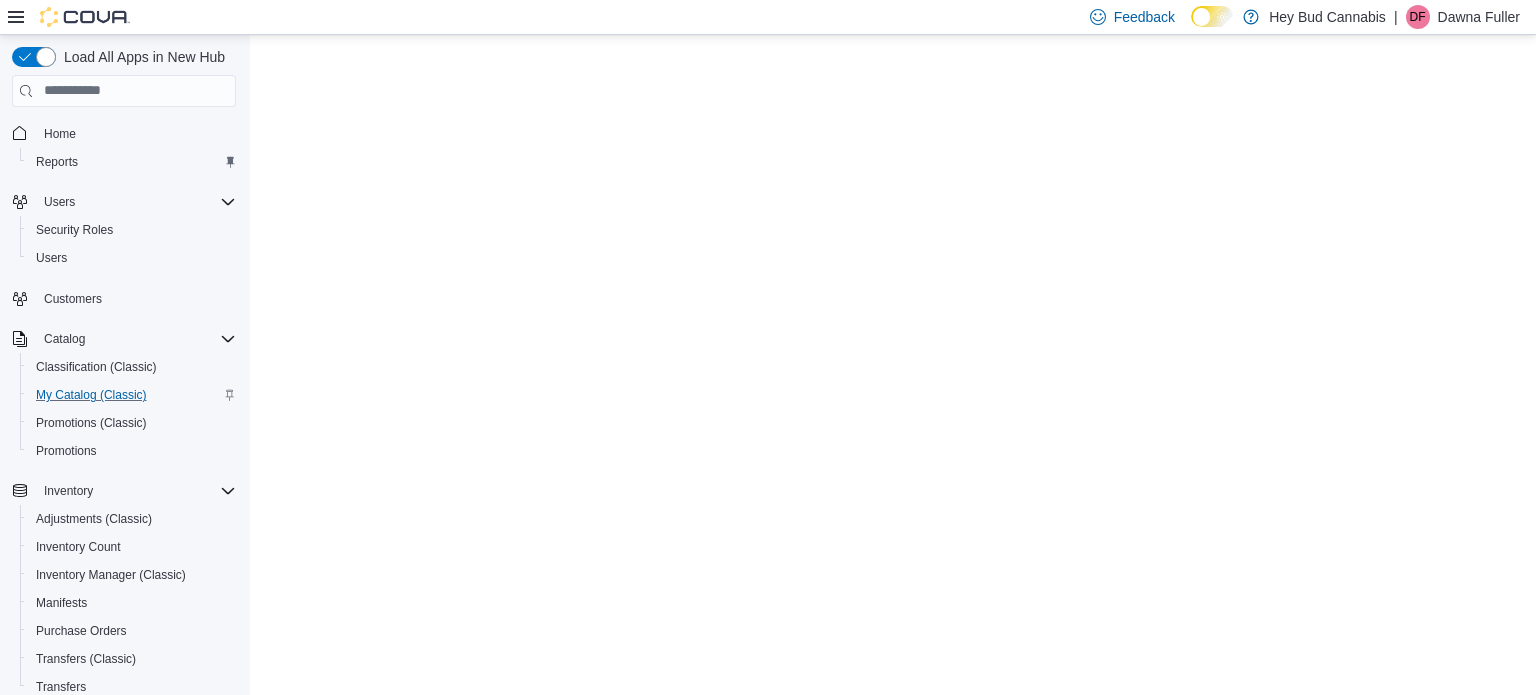 scroll, scrollTop: 0, scrollLeft: 0, axis: both 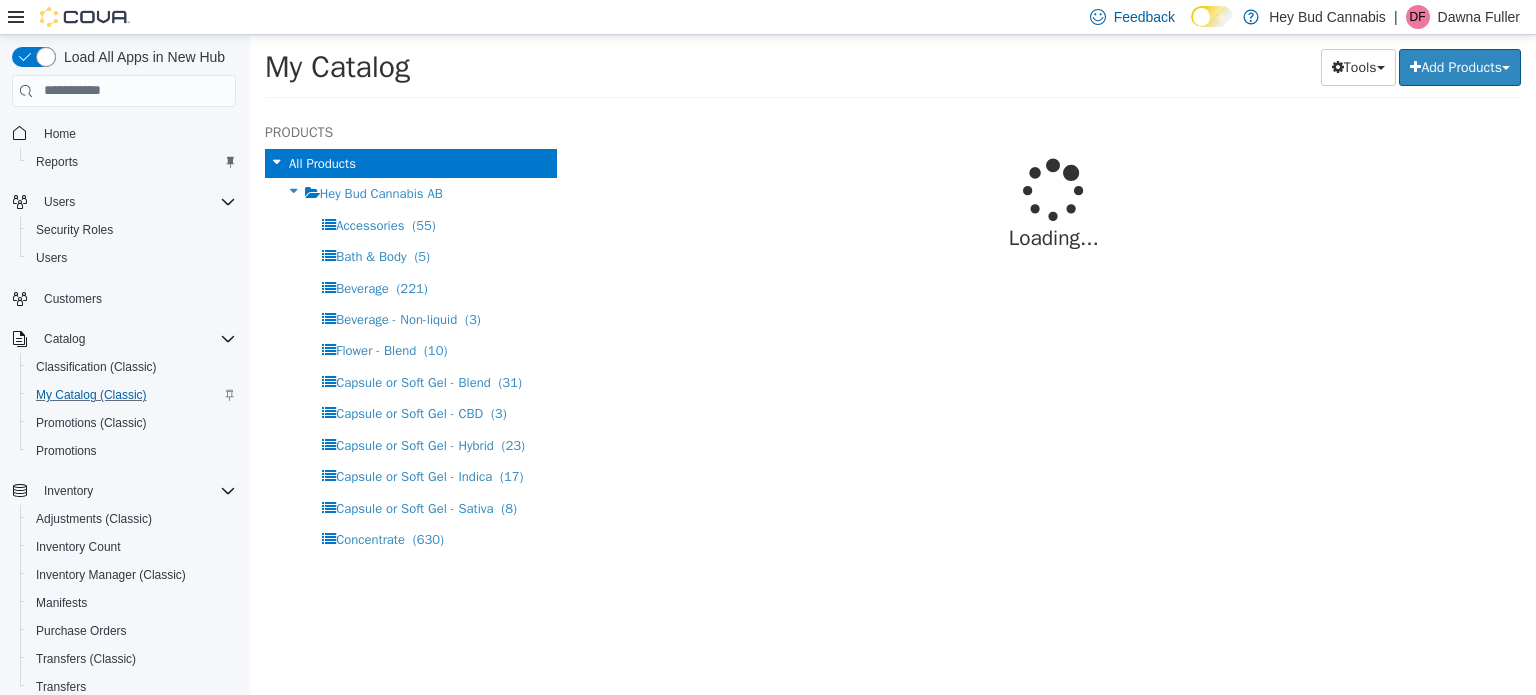 select on "**********" 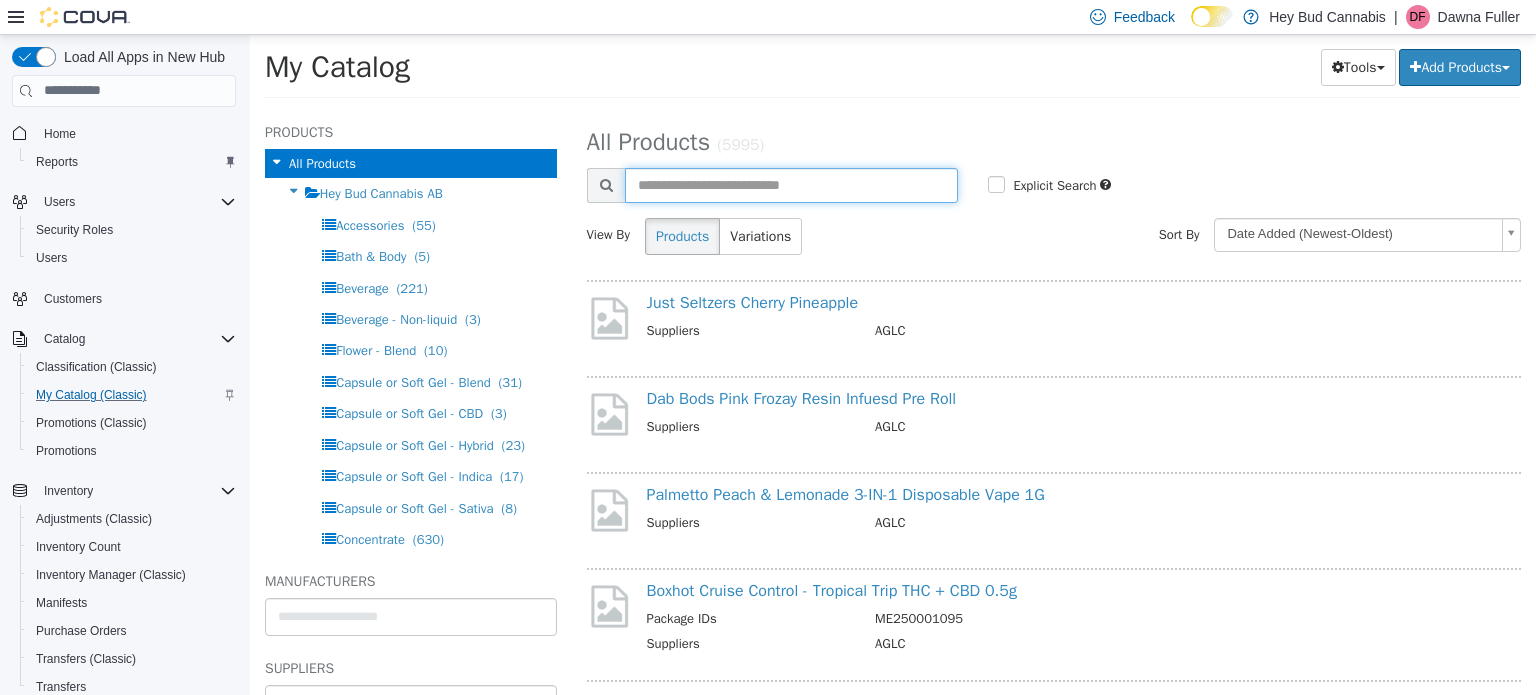 click at bounding box center [792, 184] 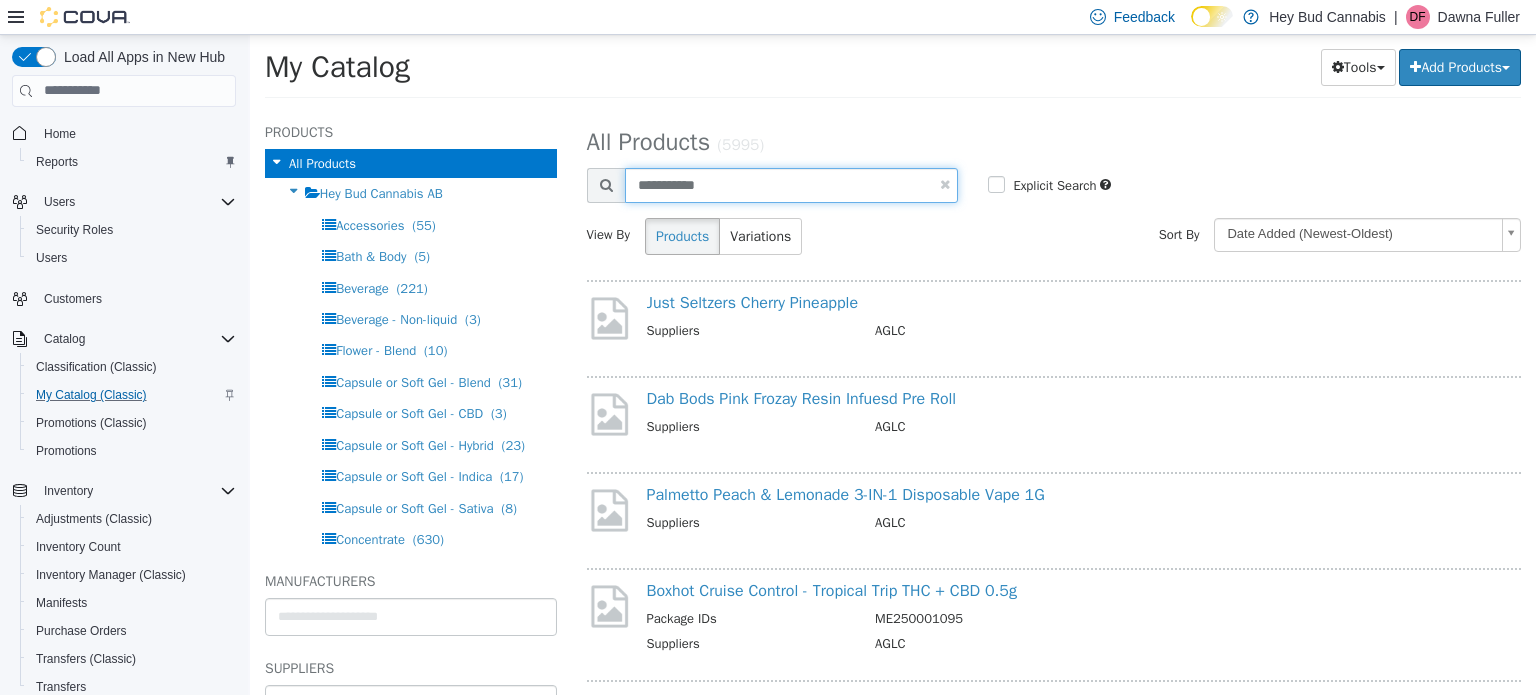 type on "**********" 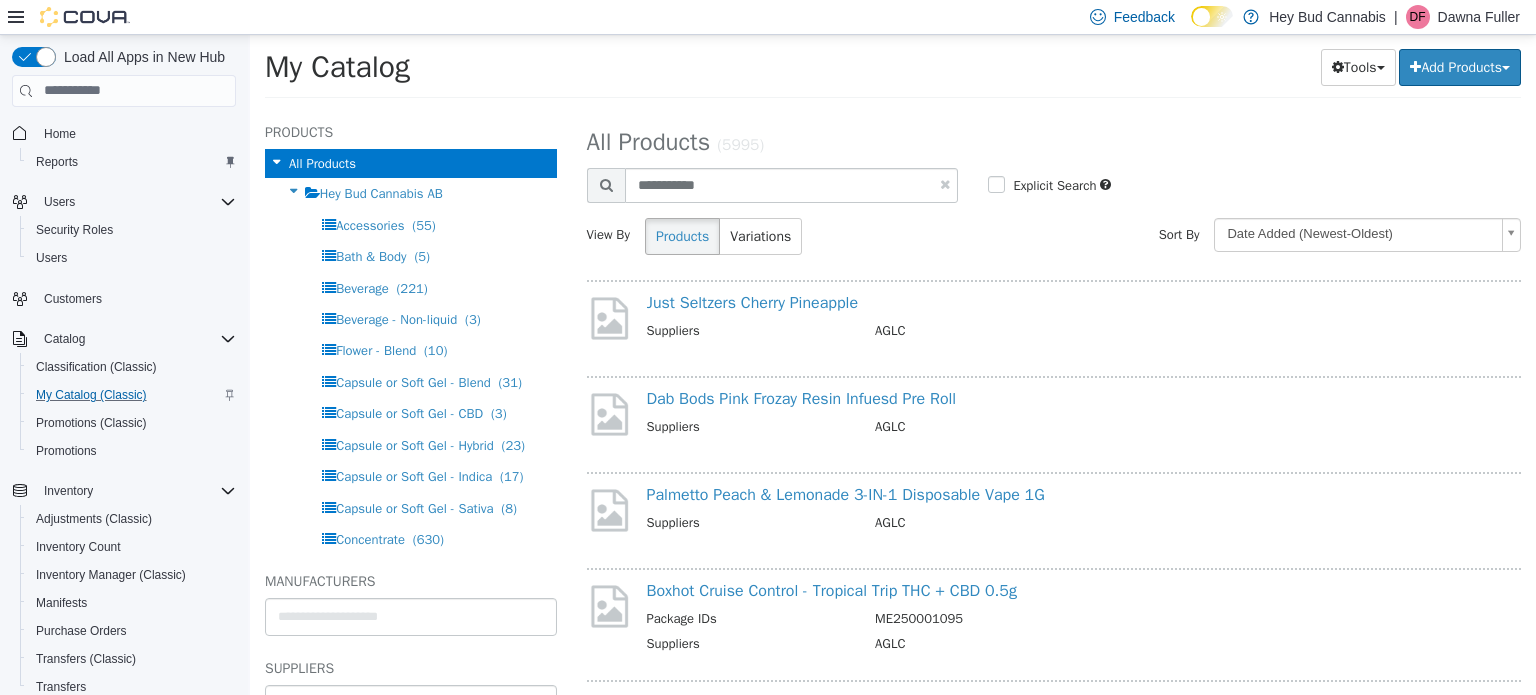select on "**********" 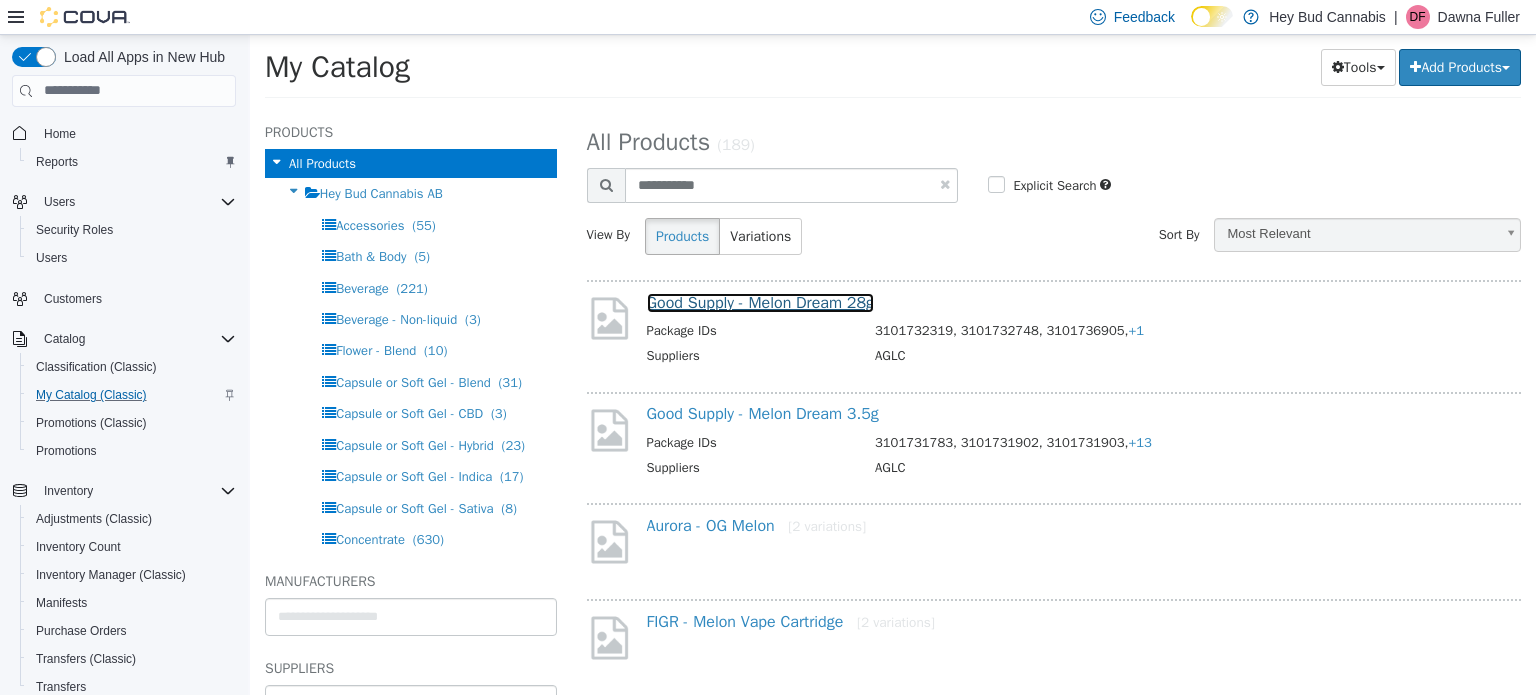 click on "Good Supply - Melon Dream 28g" at bounding box center [761, 302] 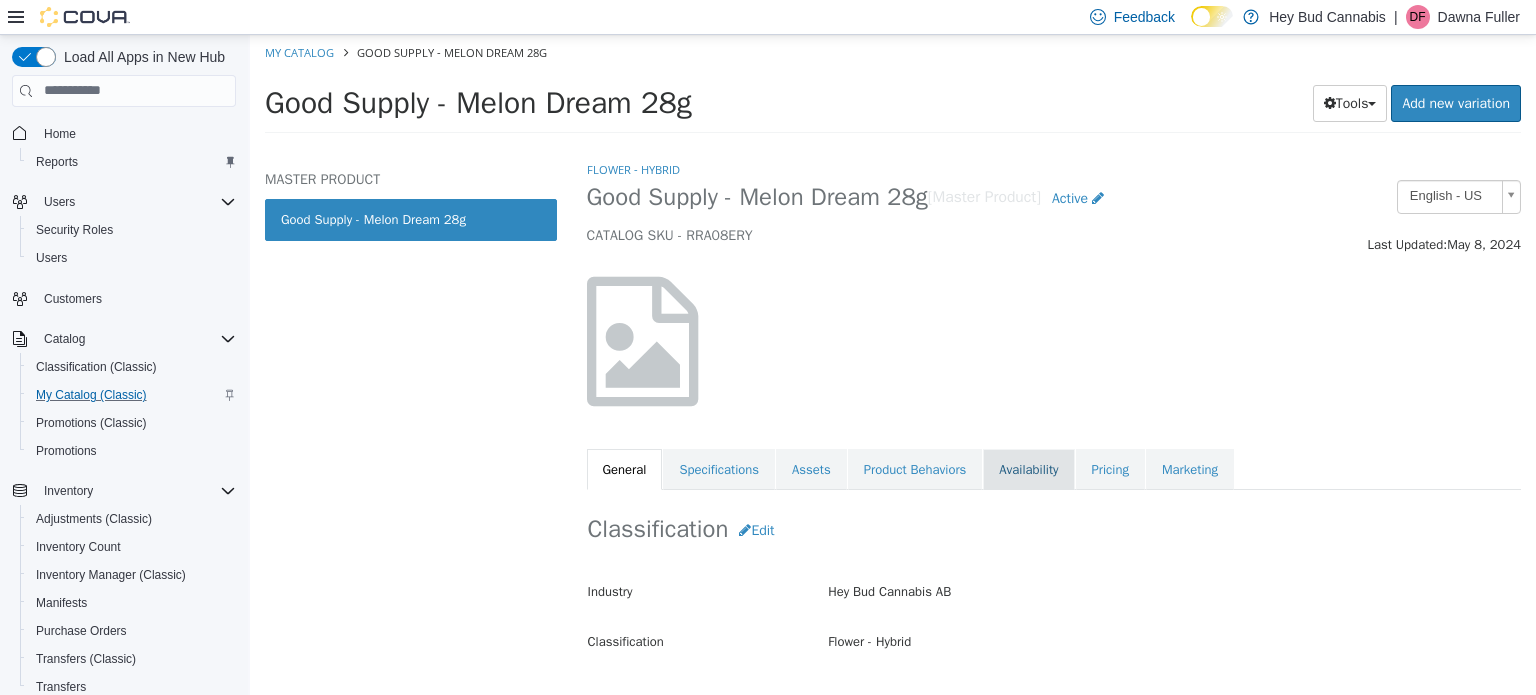click on "Availability" at bounding box center [1028, 469] 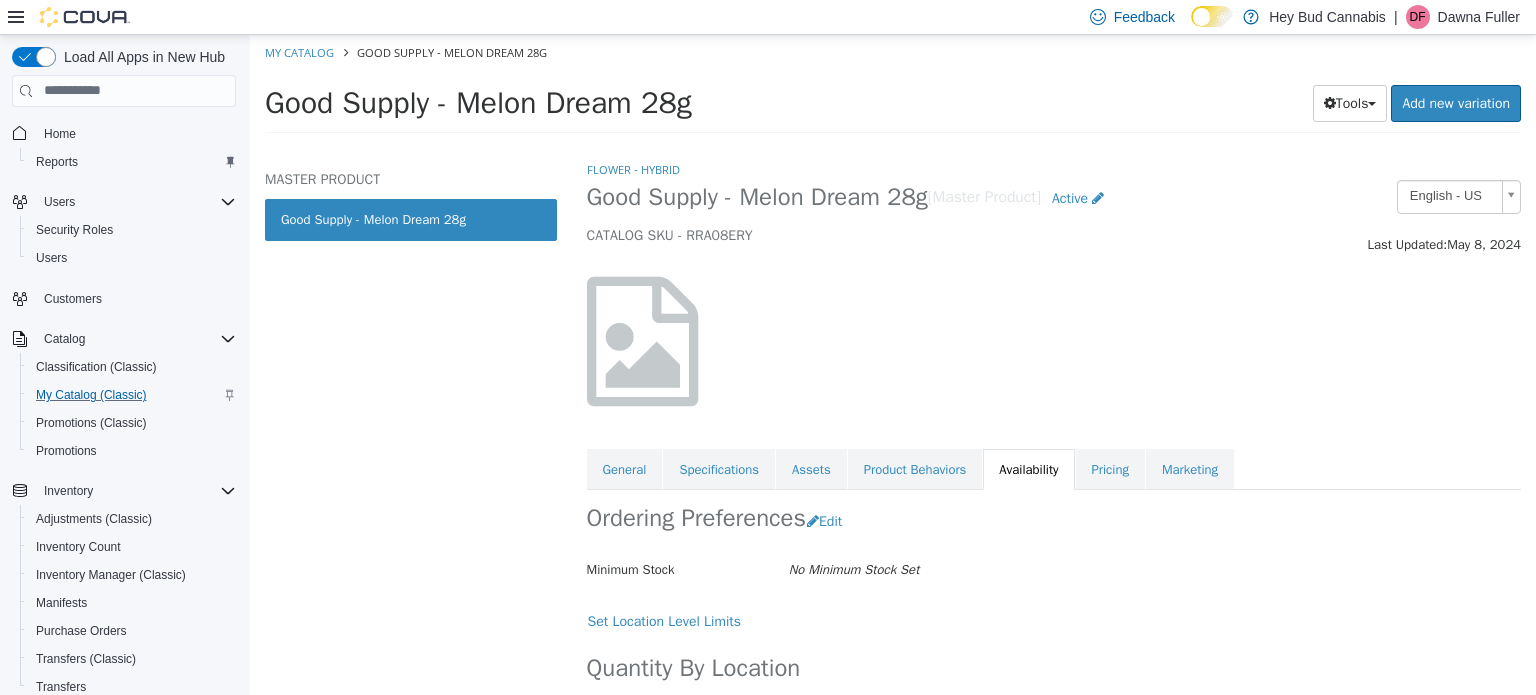 scroll, scrollTop: 147, scrollLeft: 0, axis: vertical 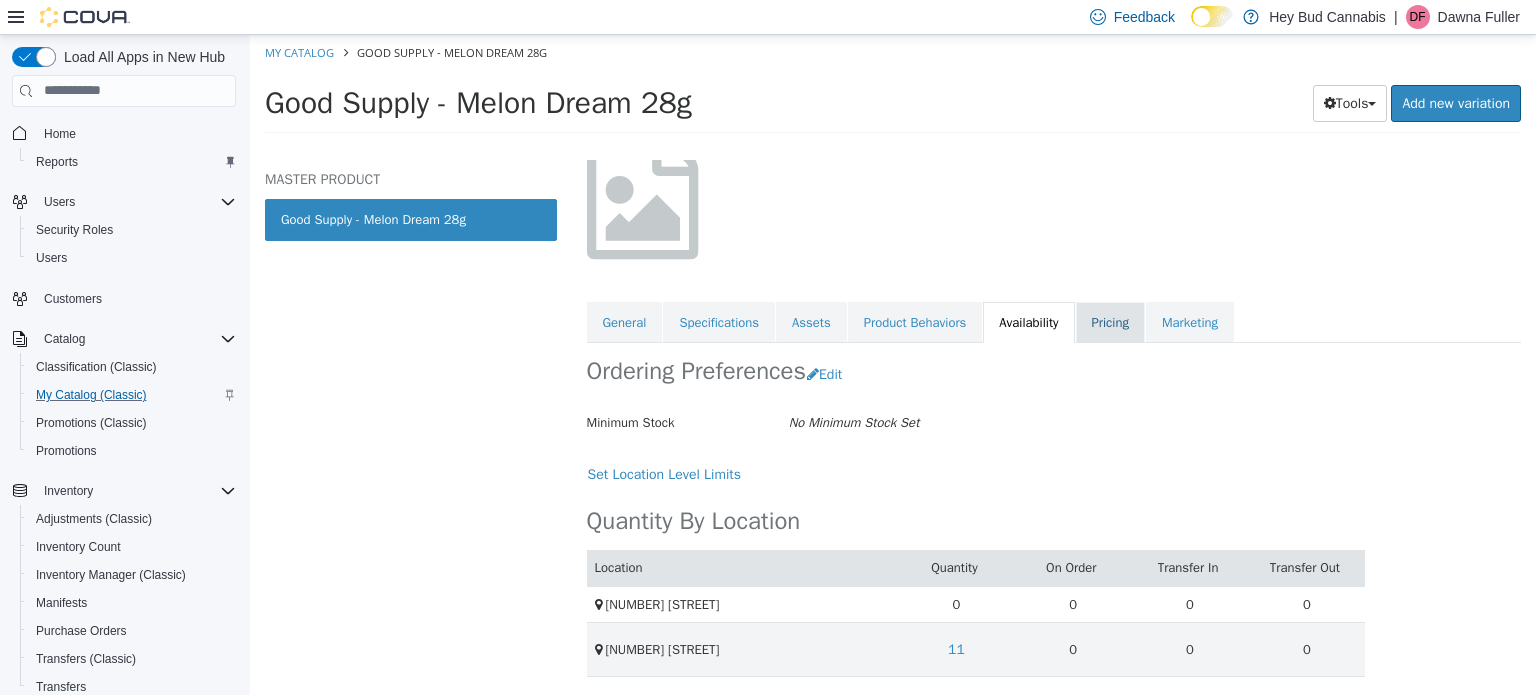 click on "Pricing" at bounding box center (1110, 322) 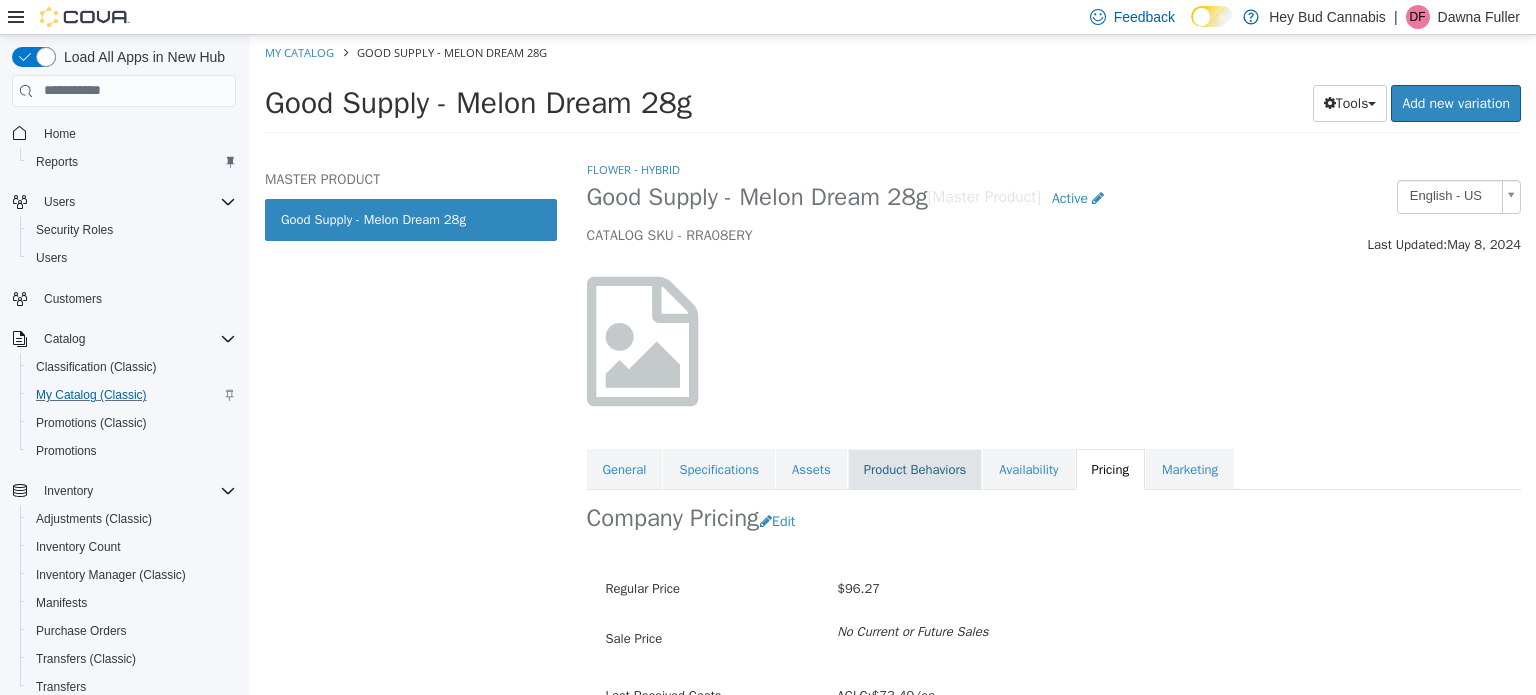 scroll, scrollTop: 100, scrollLeft: 0, axis: vertical 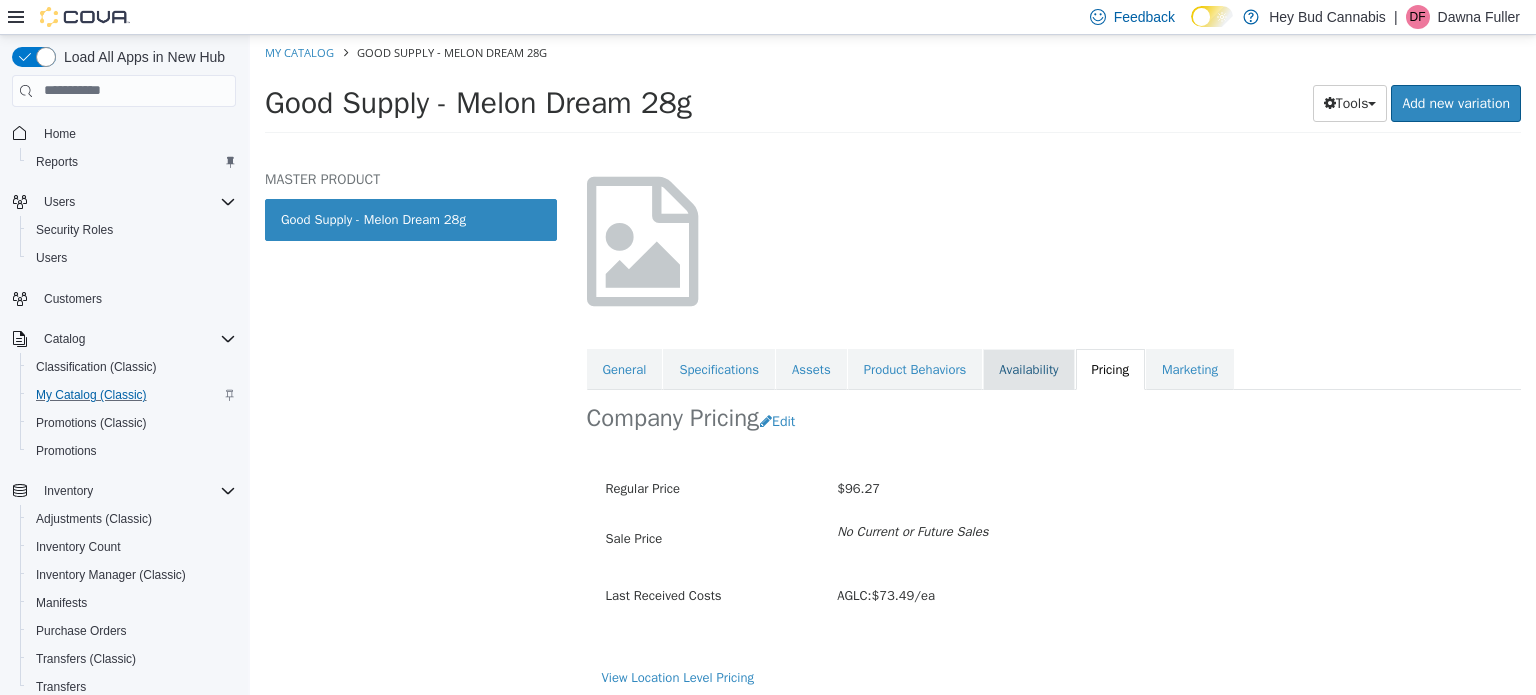 click on "Availability" at bounding box center [1028, 369] 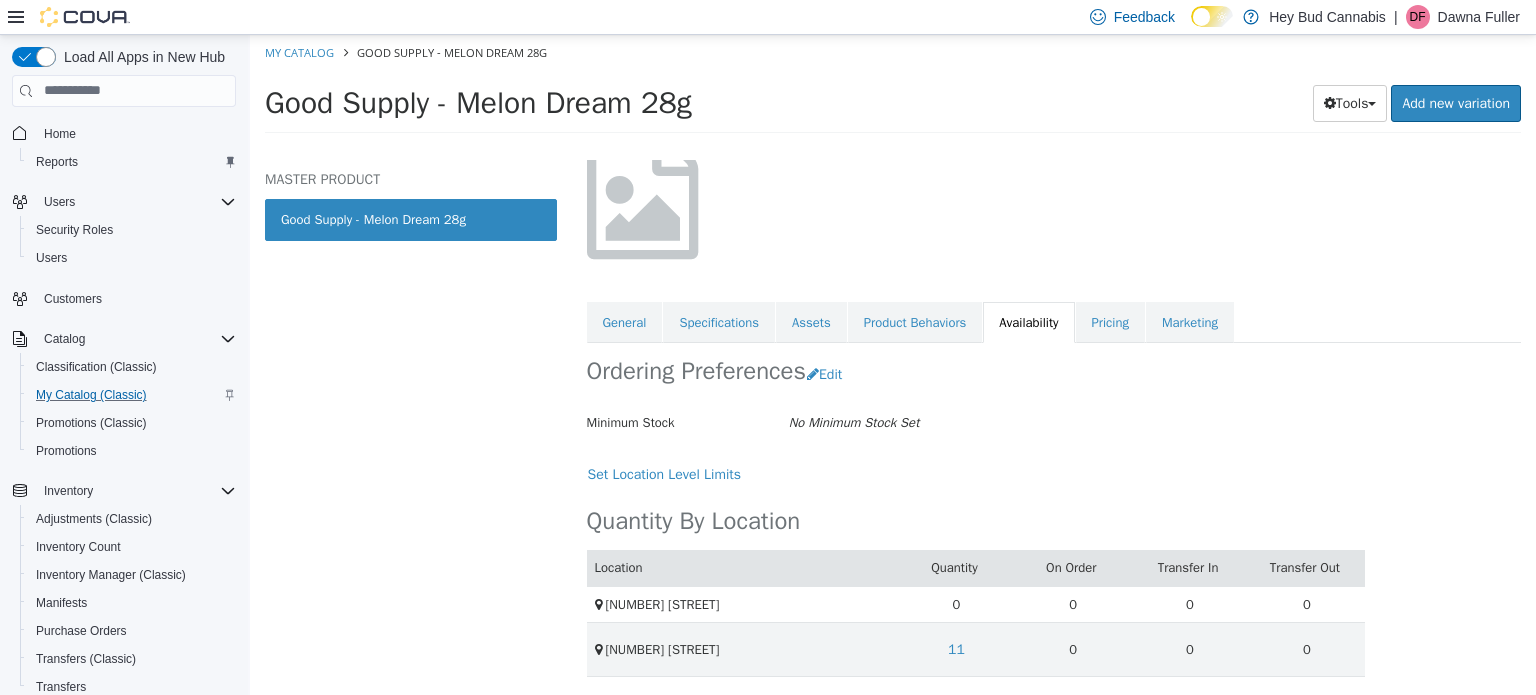 scroll, scrollTop: 0, scrollLeft: 0, axis: both 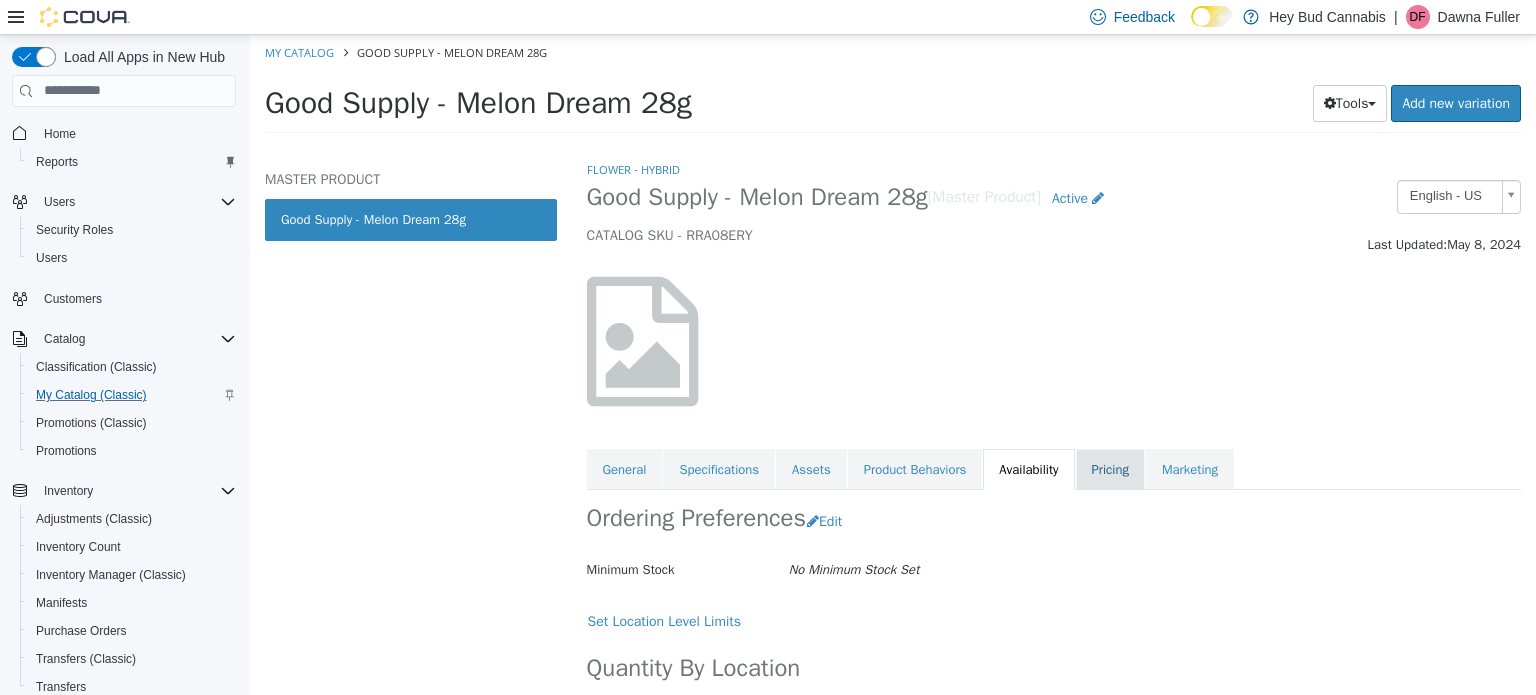 click on "Pricing" at bounding box center (1110, 469) 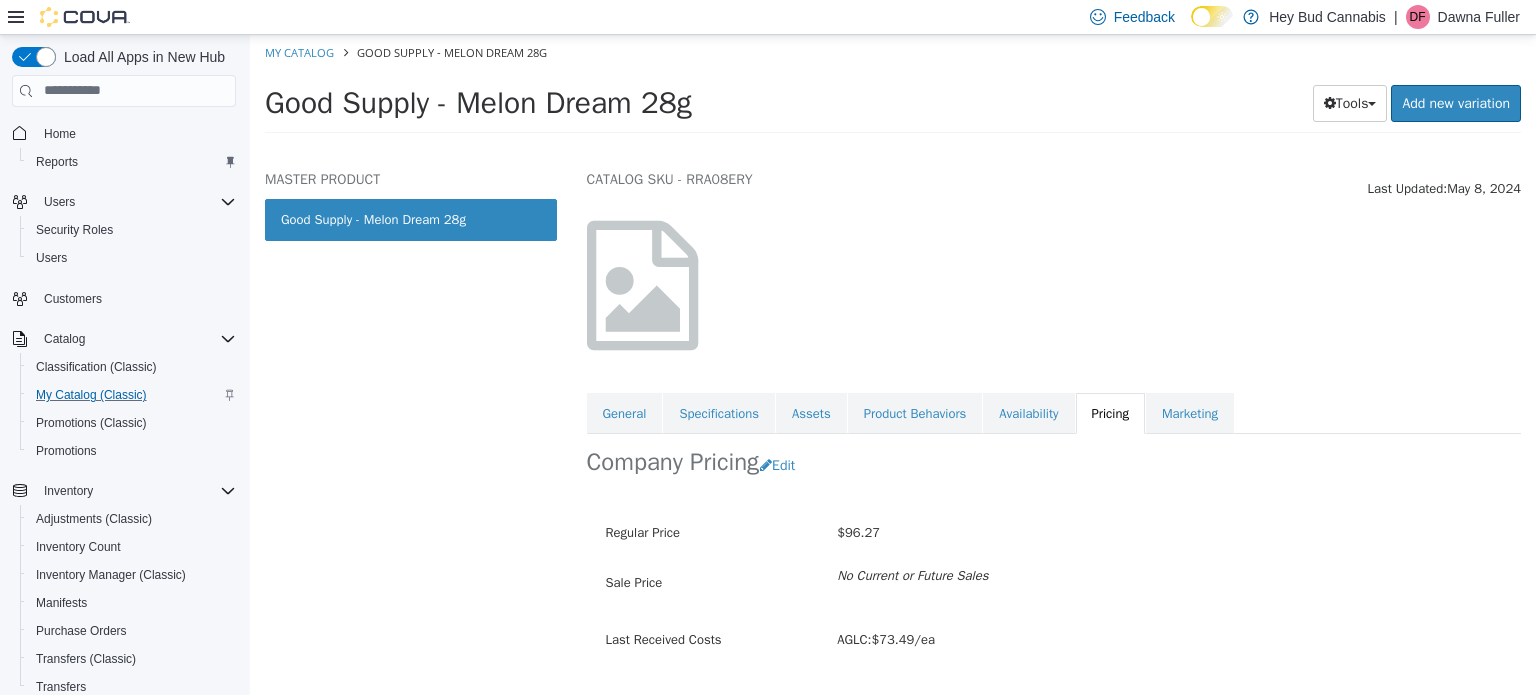 scroll, scrollTop: 105, scrollLeft: 0, axis: vertical 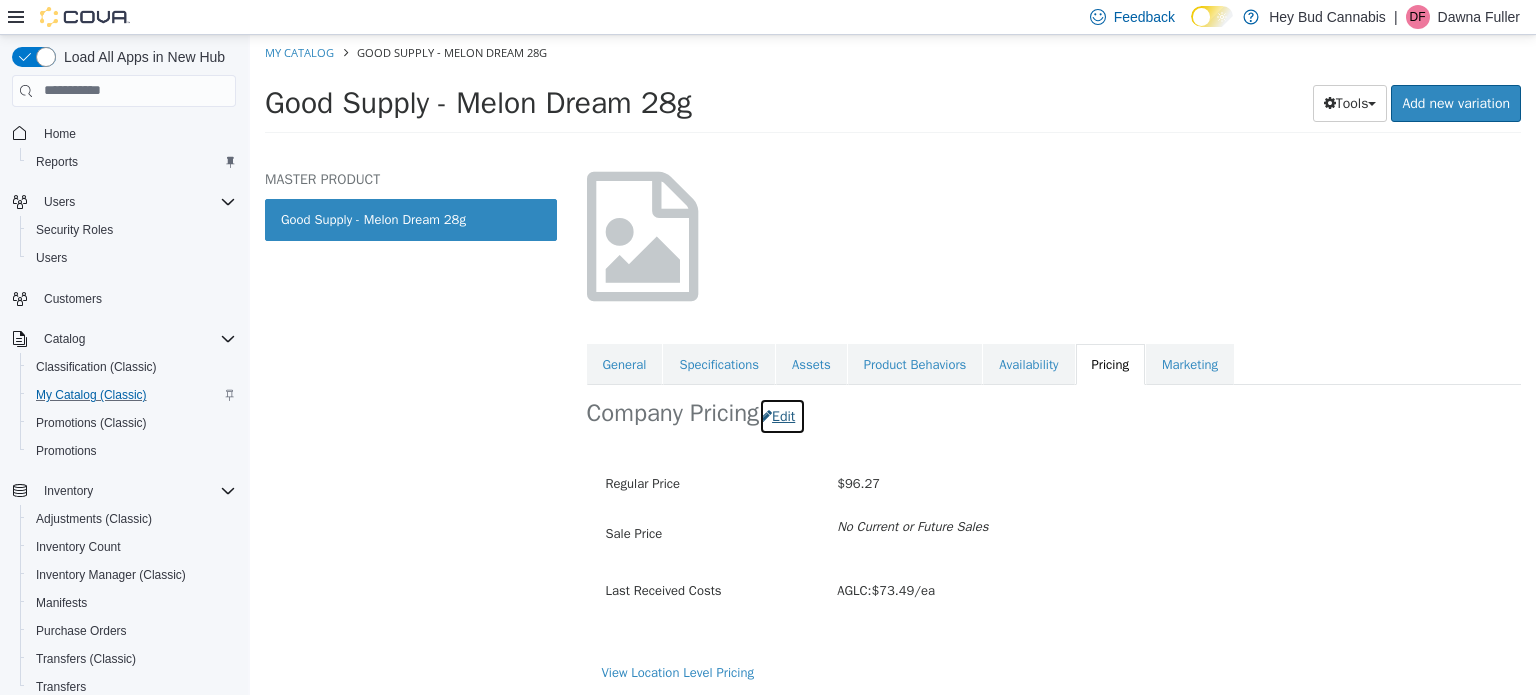 click on "Edit" at bounding box center [782, 415] 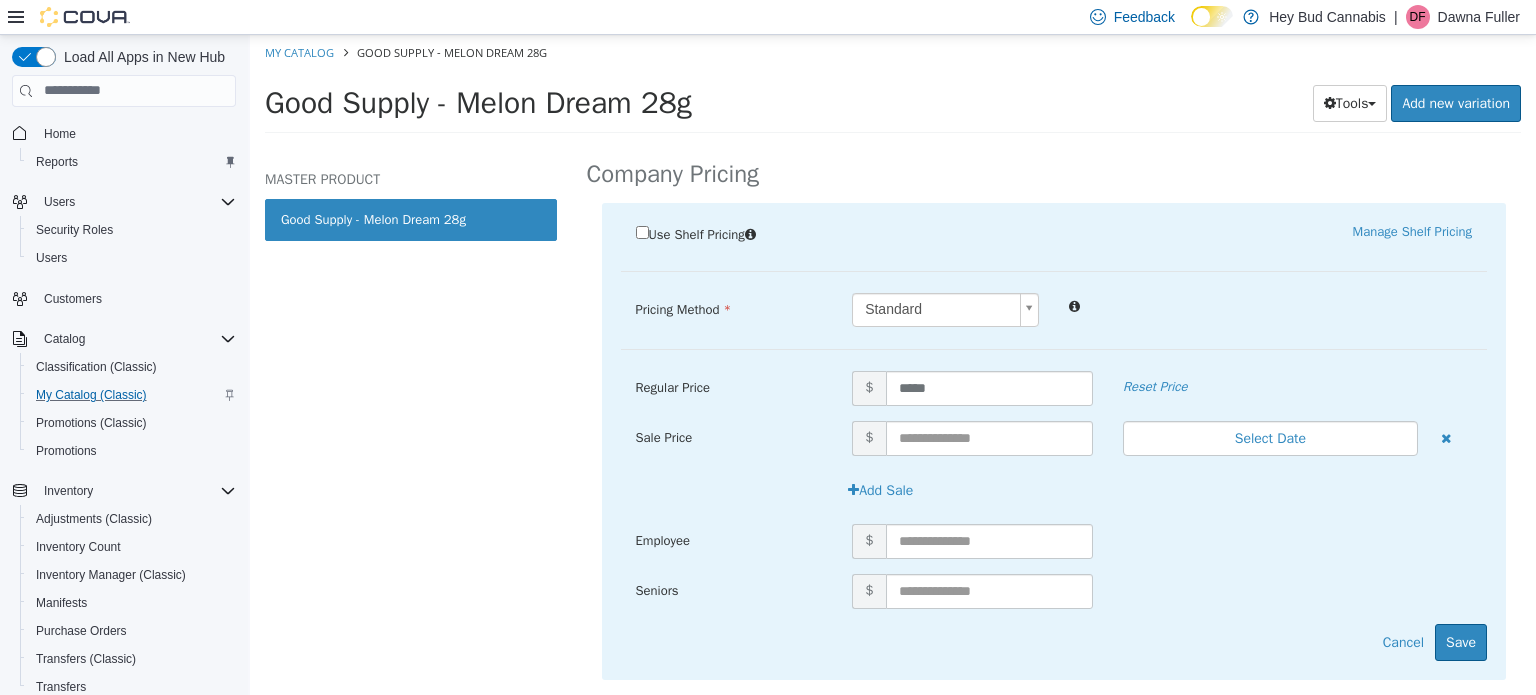 scroll, scrollTop: 379, scrollLeft: 0, axis: vertical 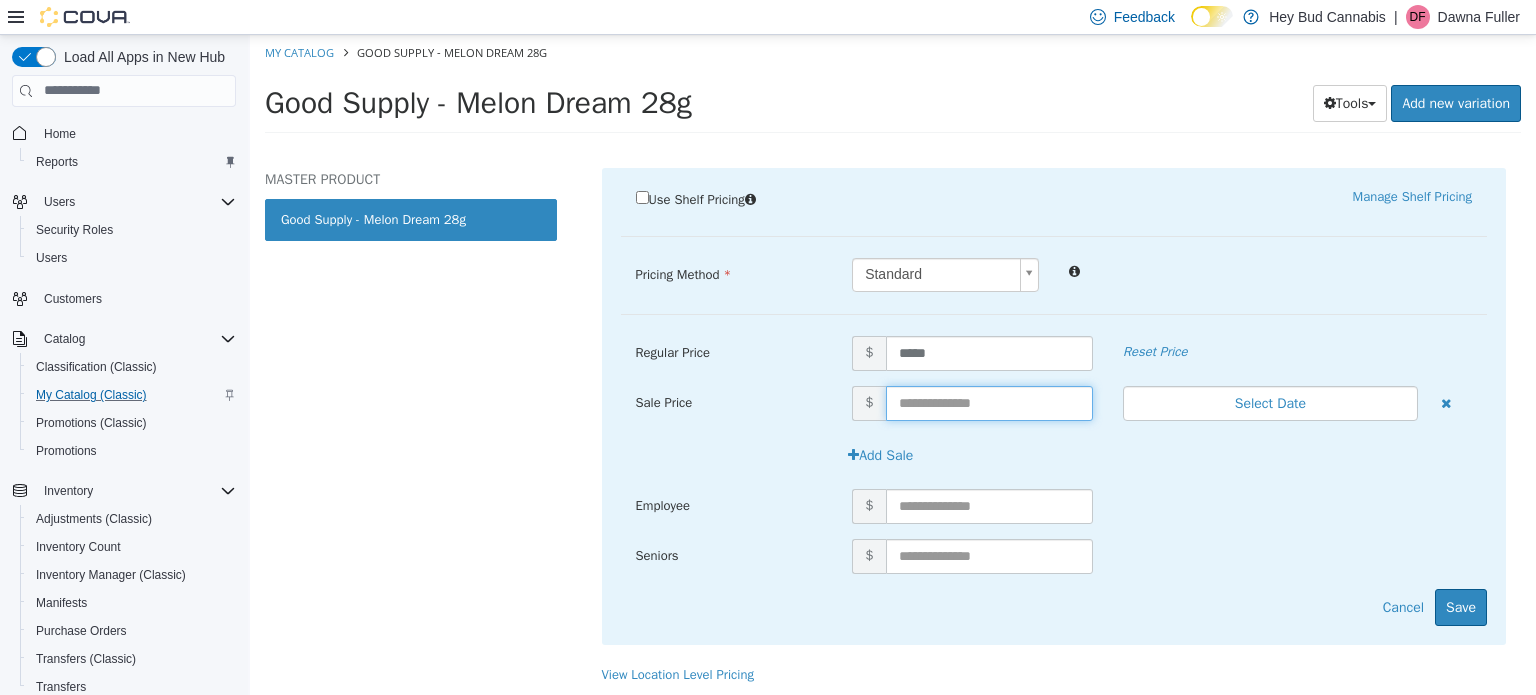 click at bounding box center [989, 402] 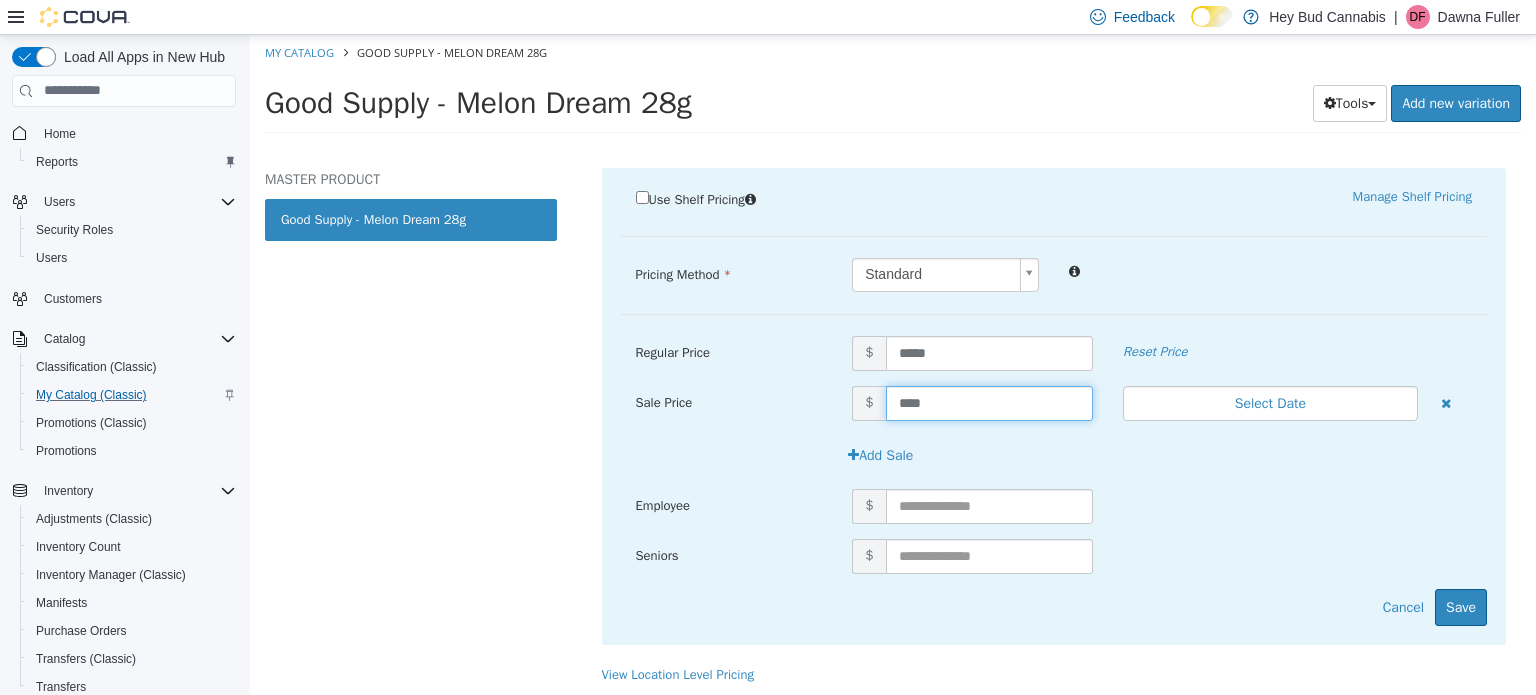 type on "*****" 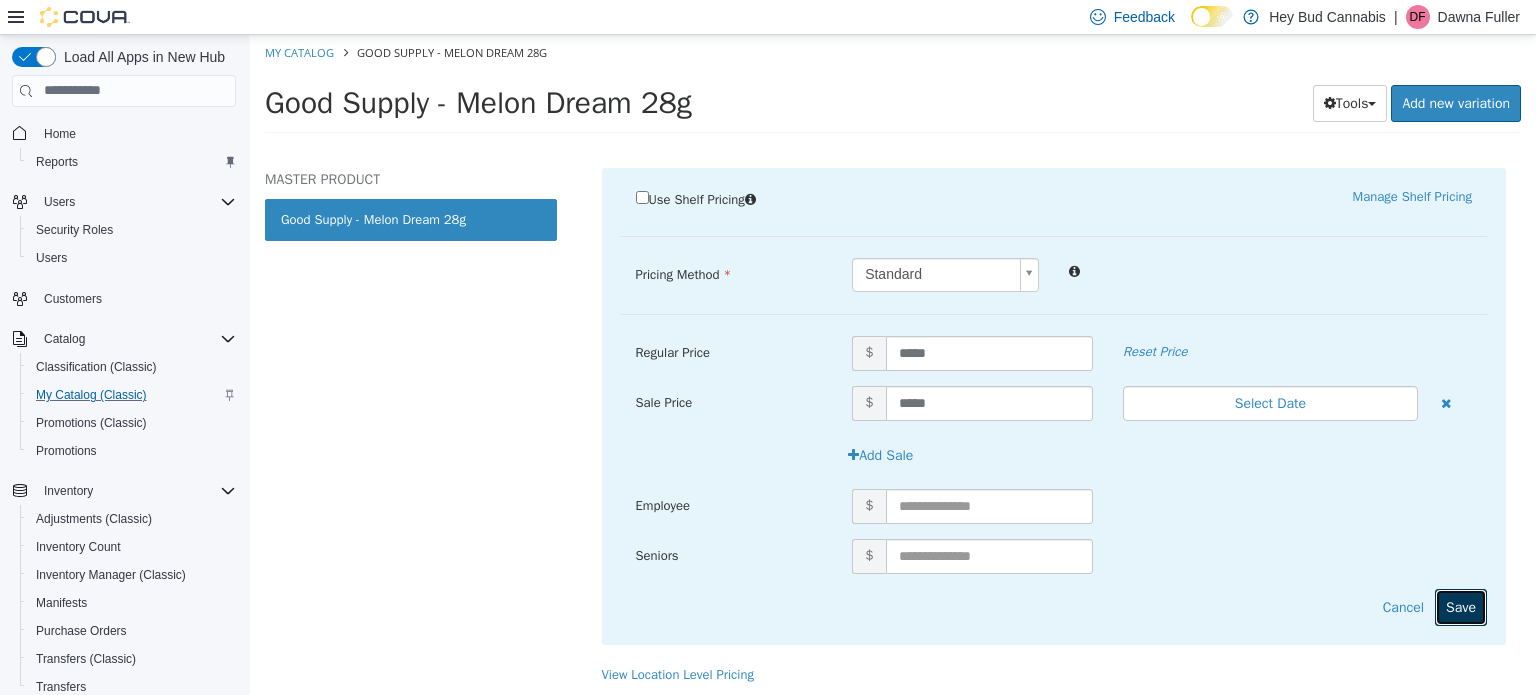 click on "Save" at bounding box center (1461, 606) 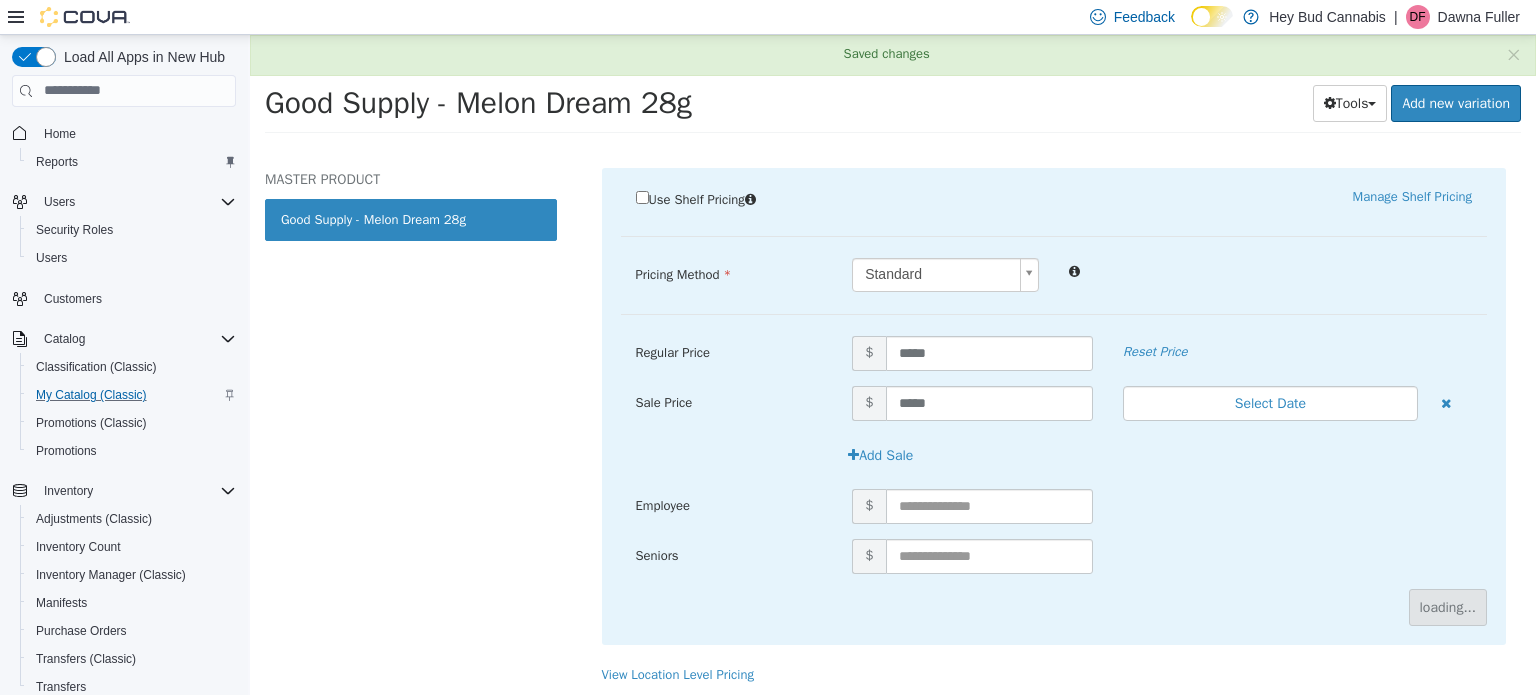 scroll, scrollTop: 113, scrollLeft: 0, axis: vertical 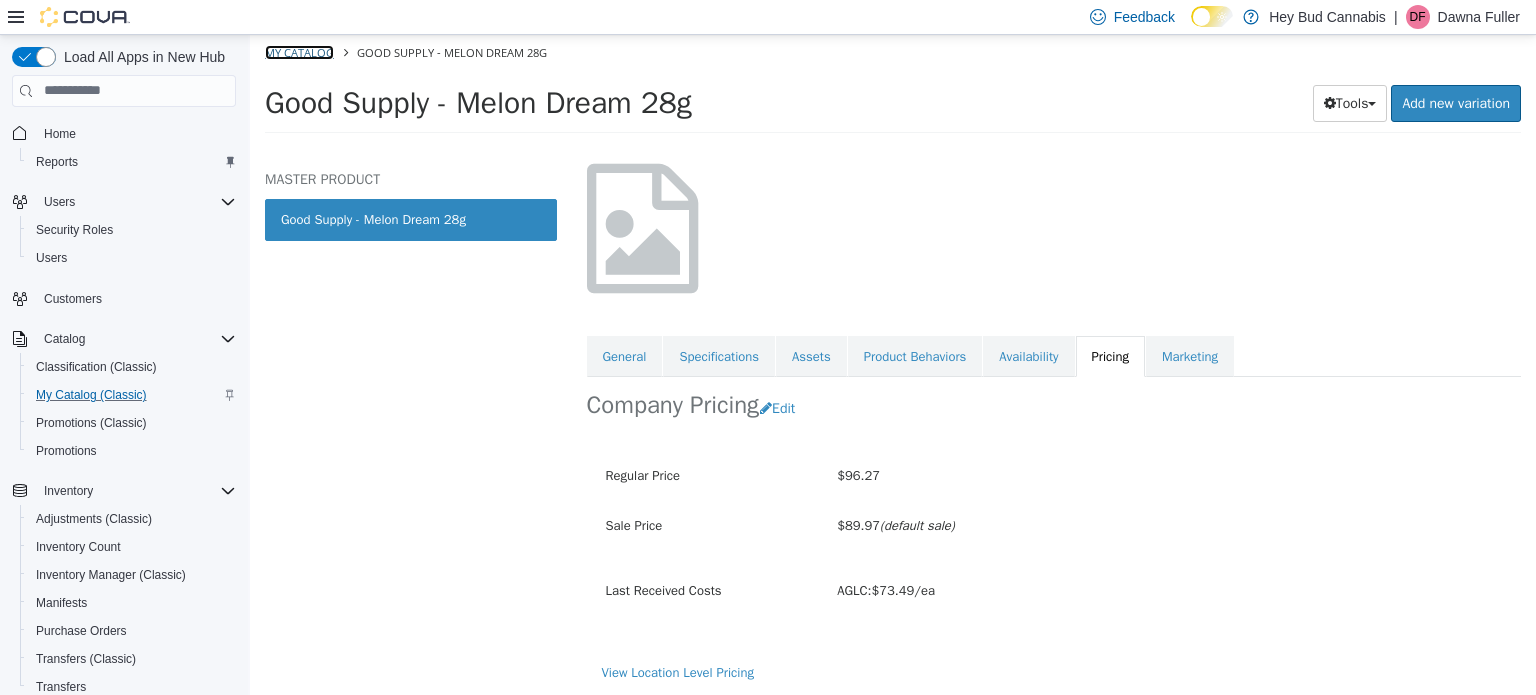 click on "My Catalog" at bounding box center [299, 51] 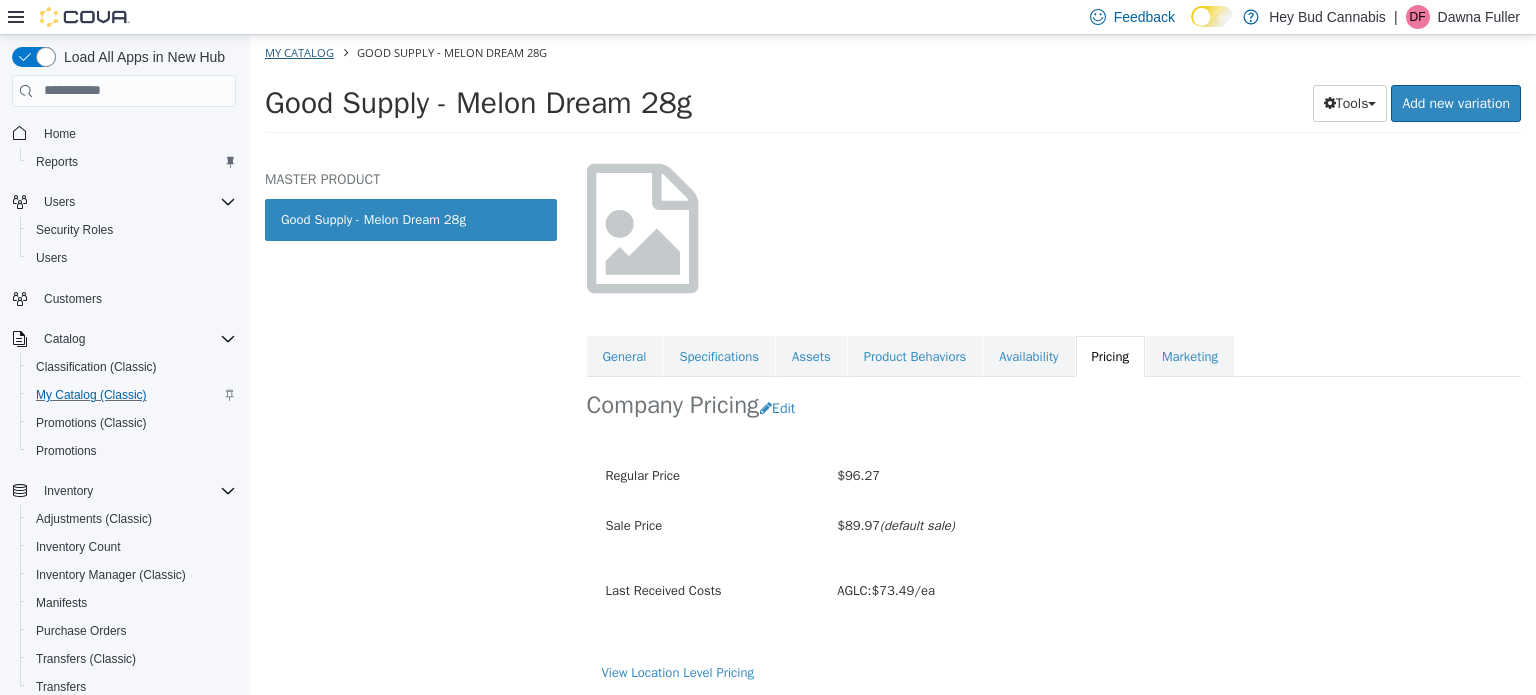 select on "**********" 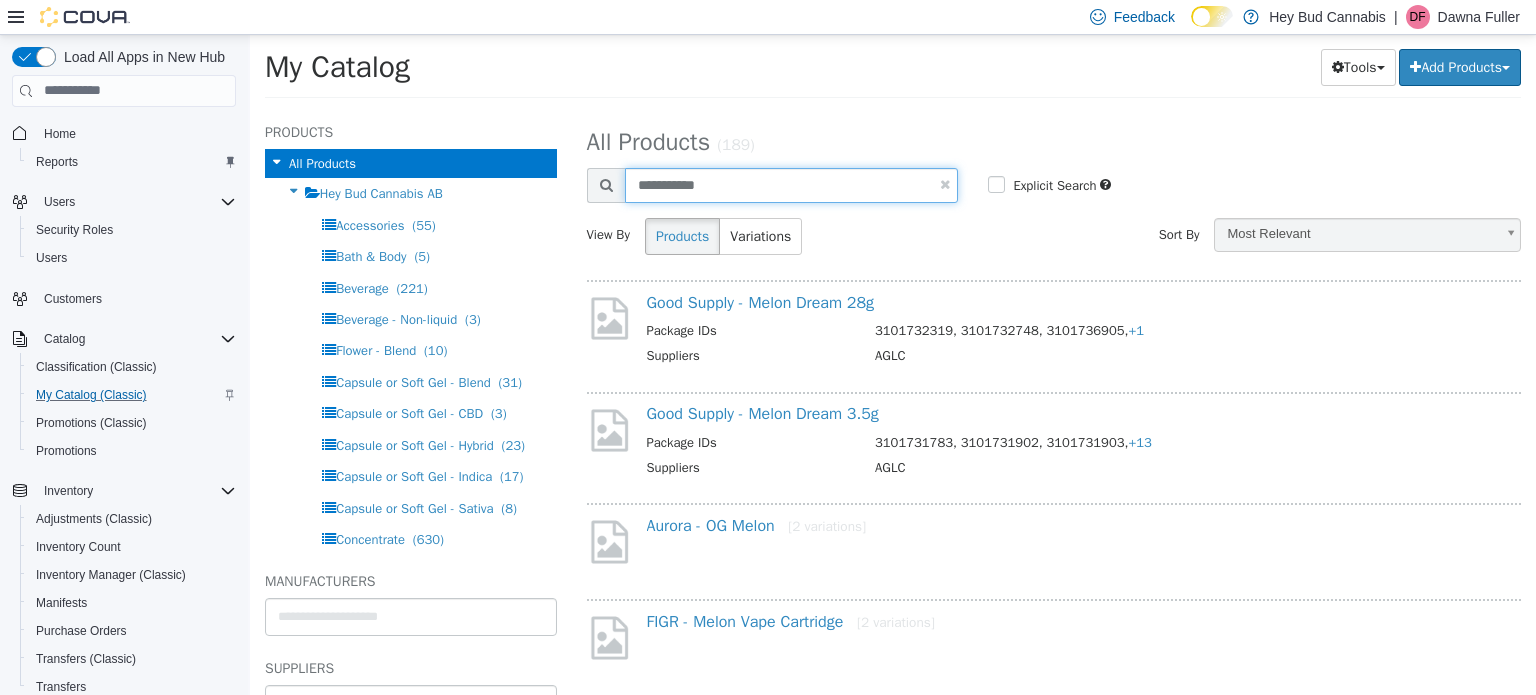 click on "**********" at bounding box center [792, 184] 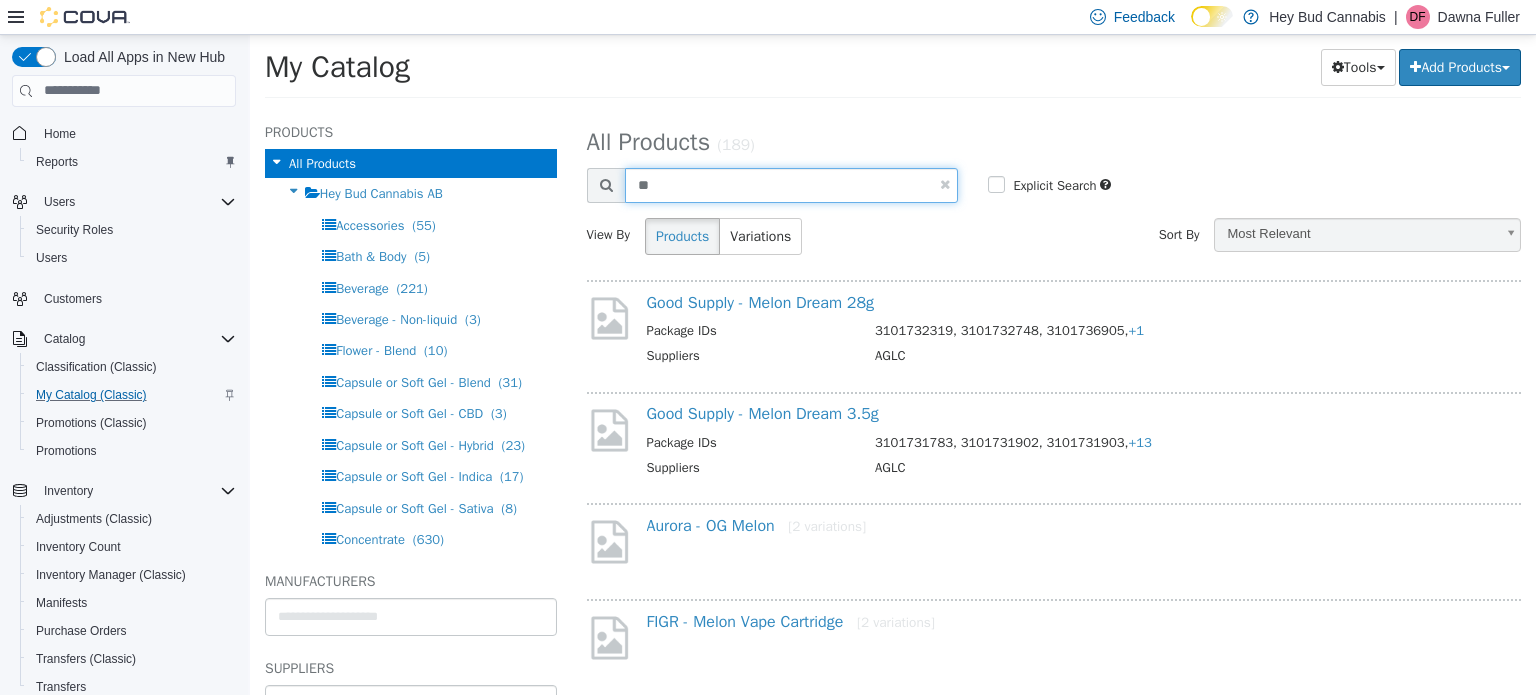 type on "*" 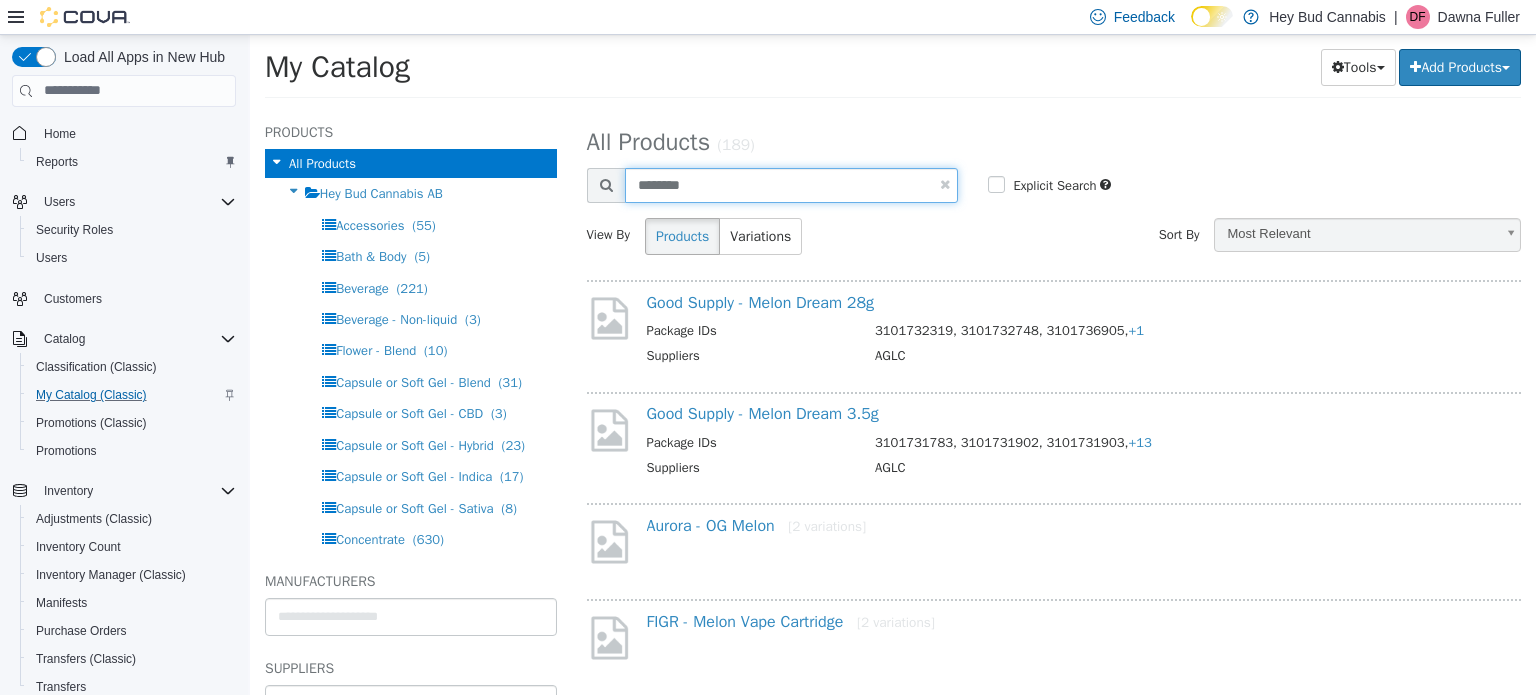 type on "********" 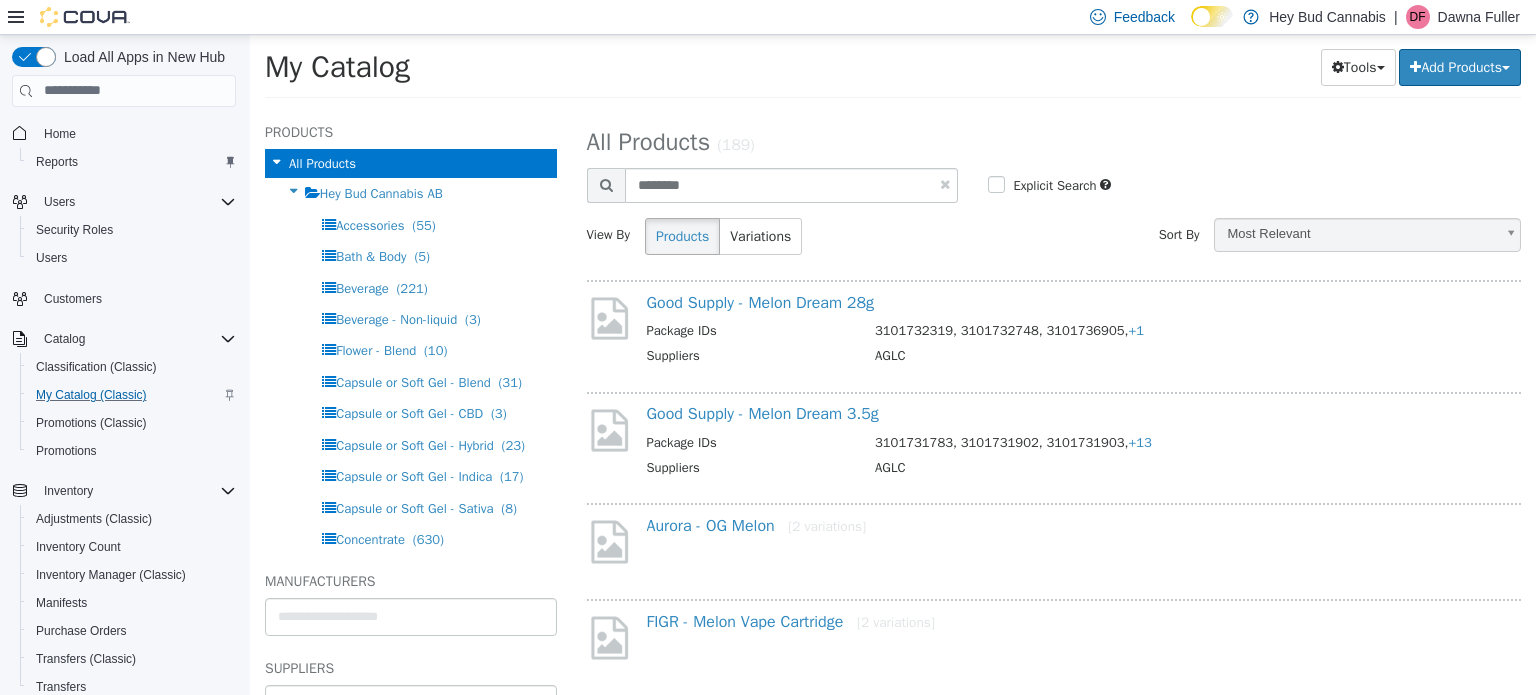 select on "**********" 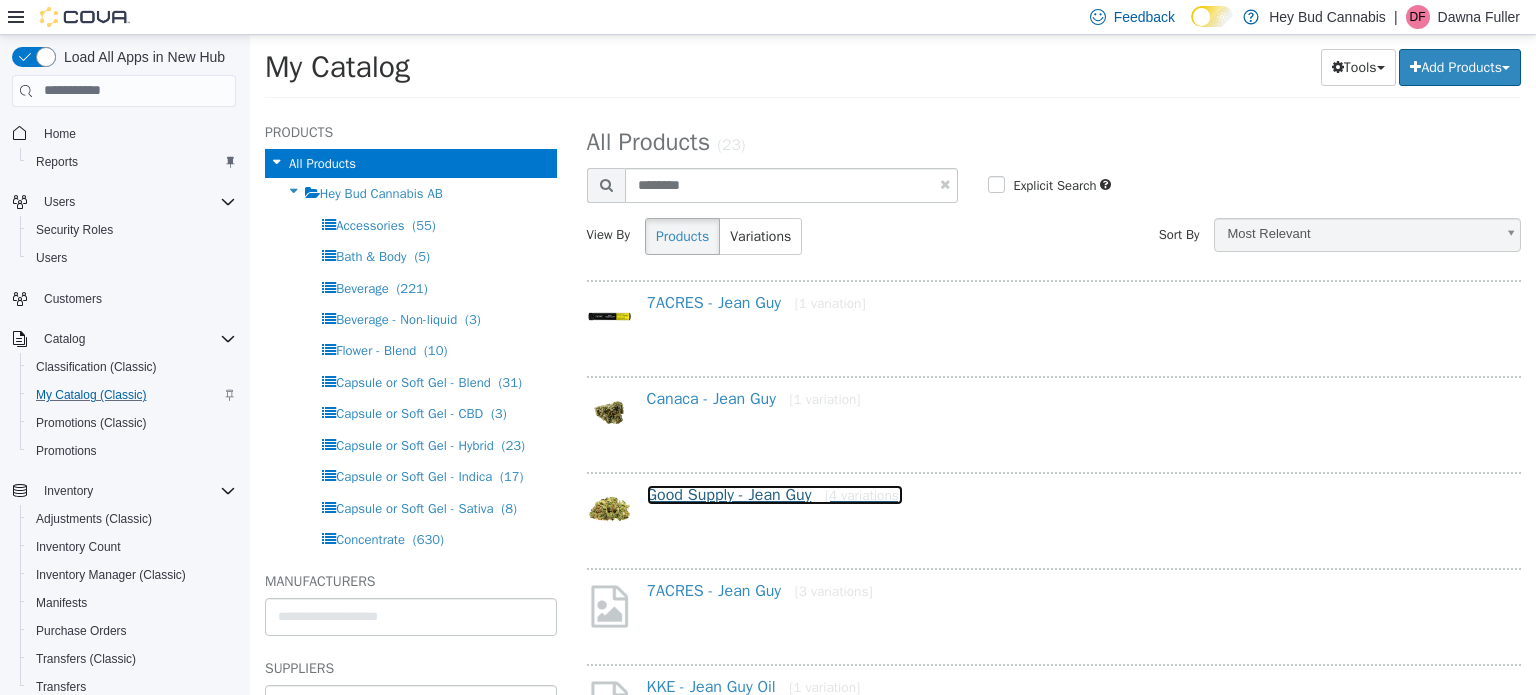 click on "Good Supply -  Jean Guy
[4 variations]" at bounding box center [775, 494] 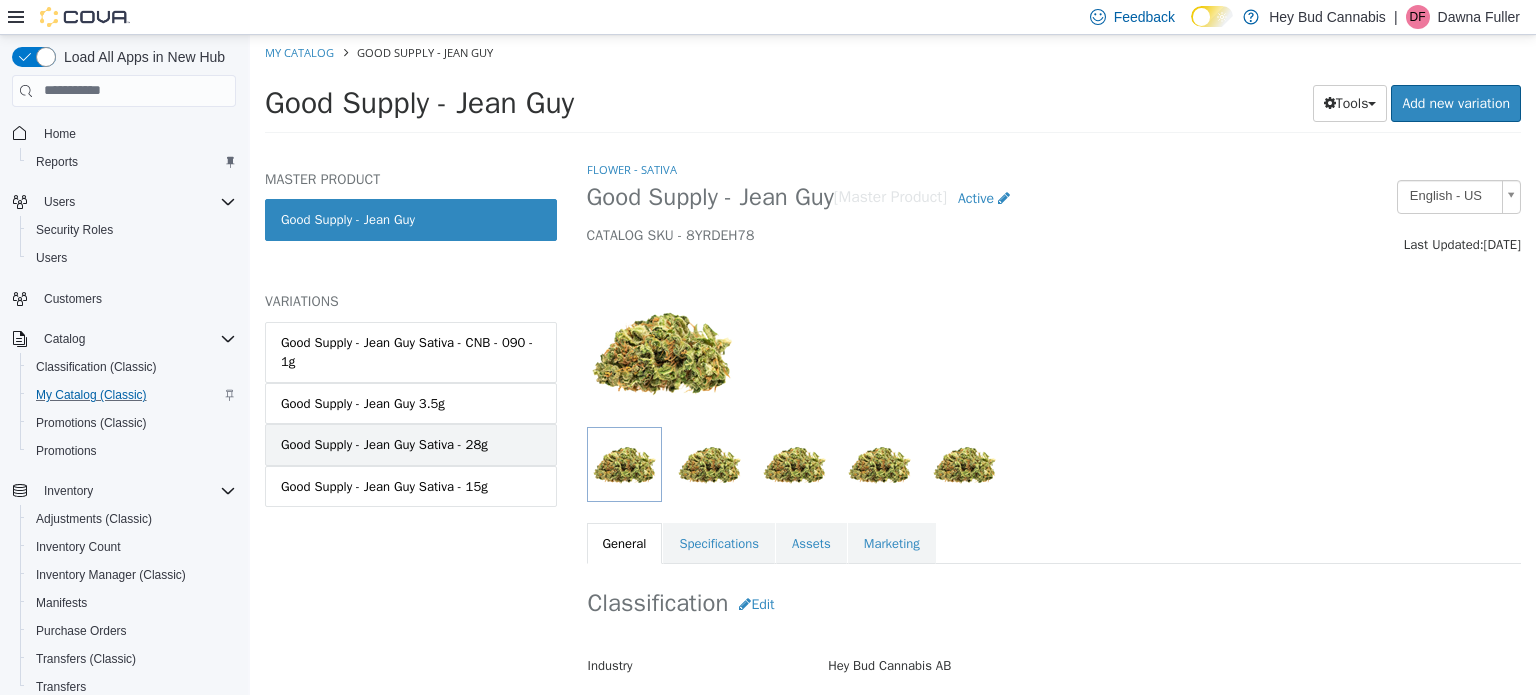 click on "Good Supply -  Jean Guy Sativa -  28g" at bounding box center [384, 444] 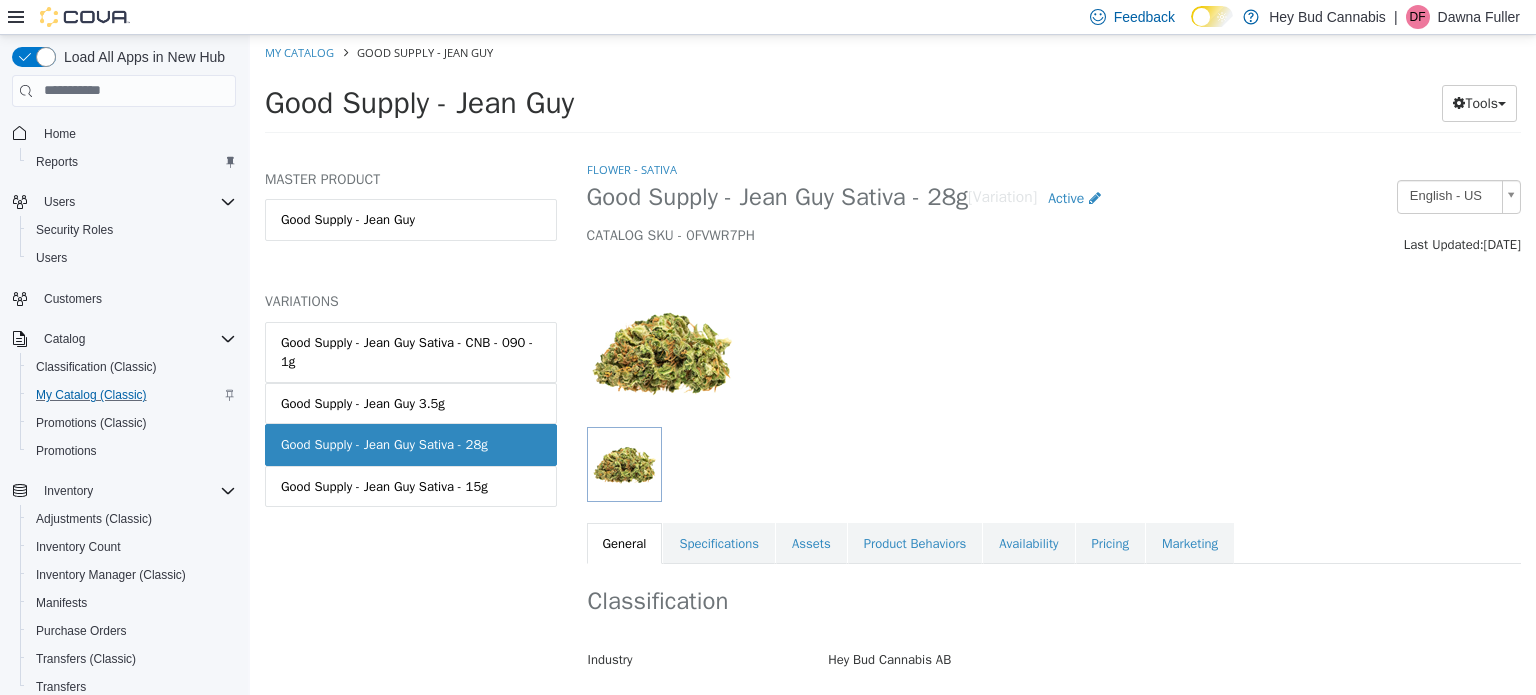 drag, startPoint x: 1025, startPoint y: 552, endPoint x: 1134, endPoint y: 489, distance: 125.89678 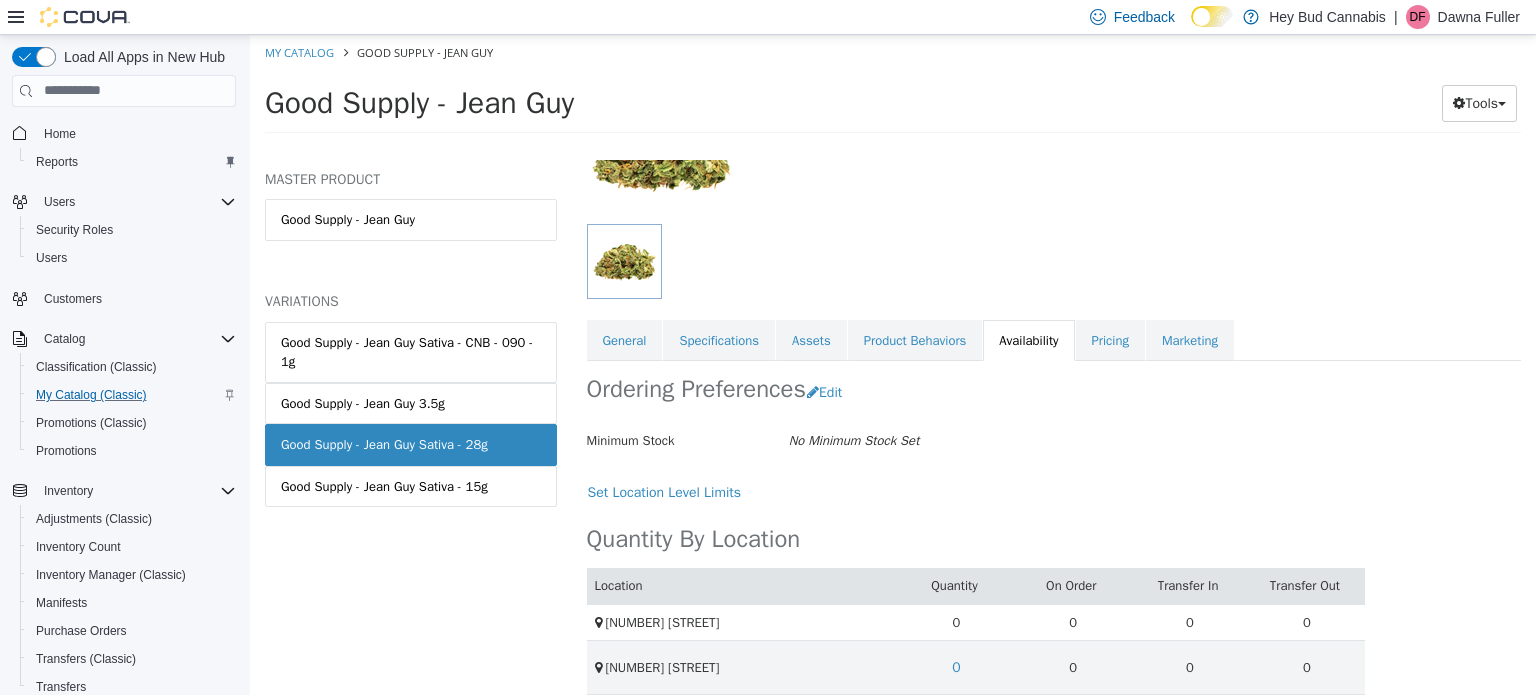 scroll, scrollTop: 204, scrollLeft: 0, axis: vertical 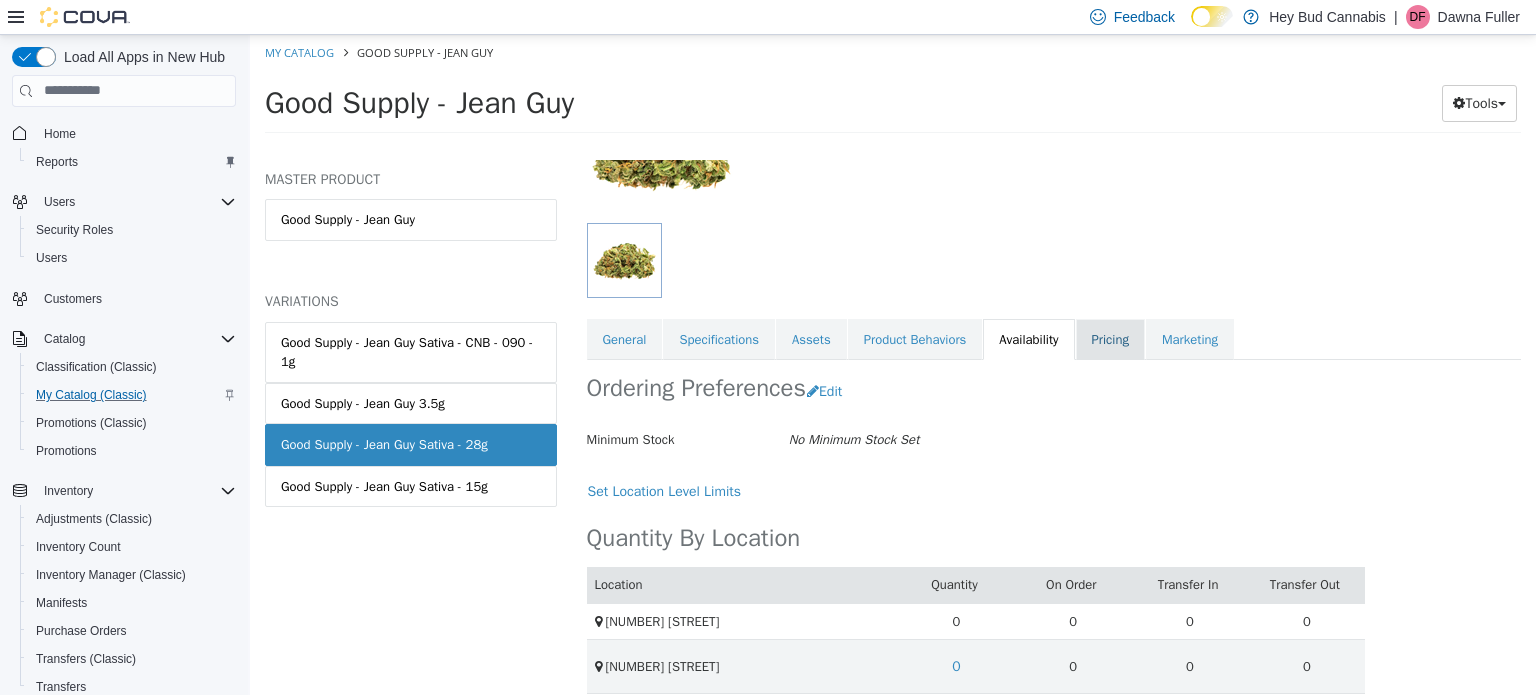 click on "Pricing" at bounding box center (1110, 339) 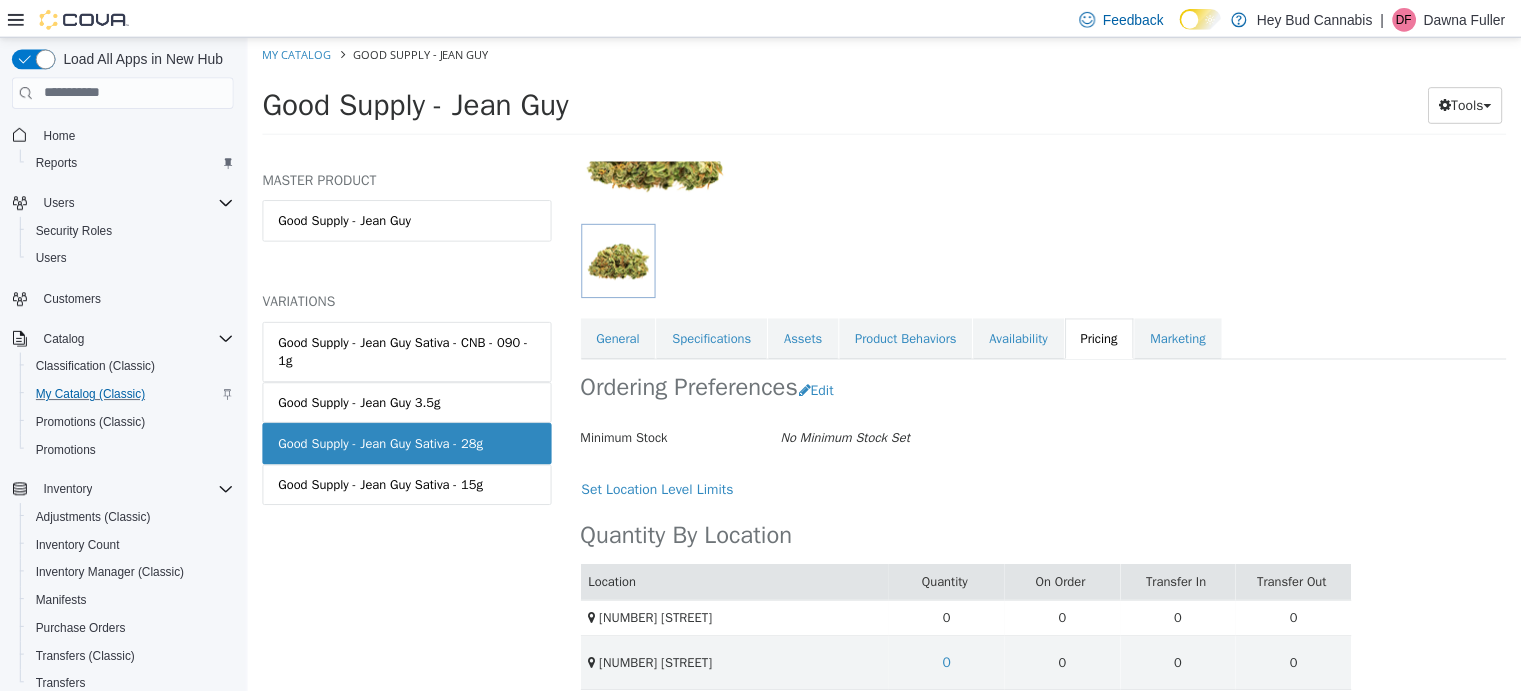 scroll, scrollTop: 179, scrollLeft: 0, axis: vertical 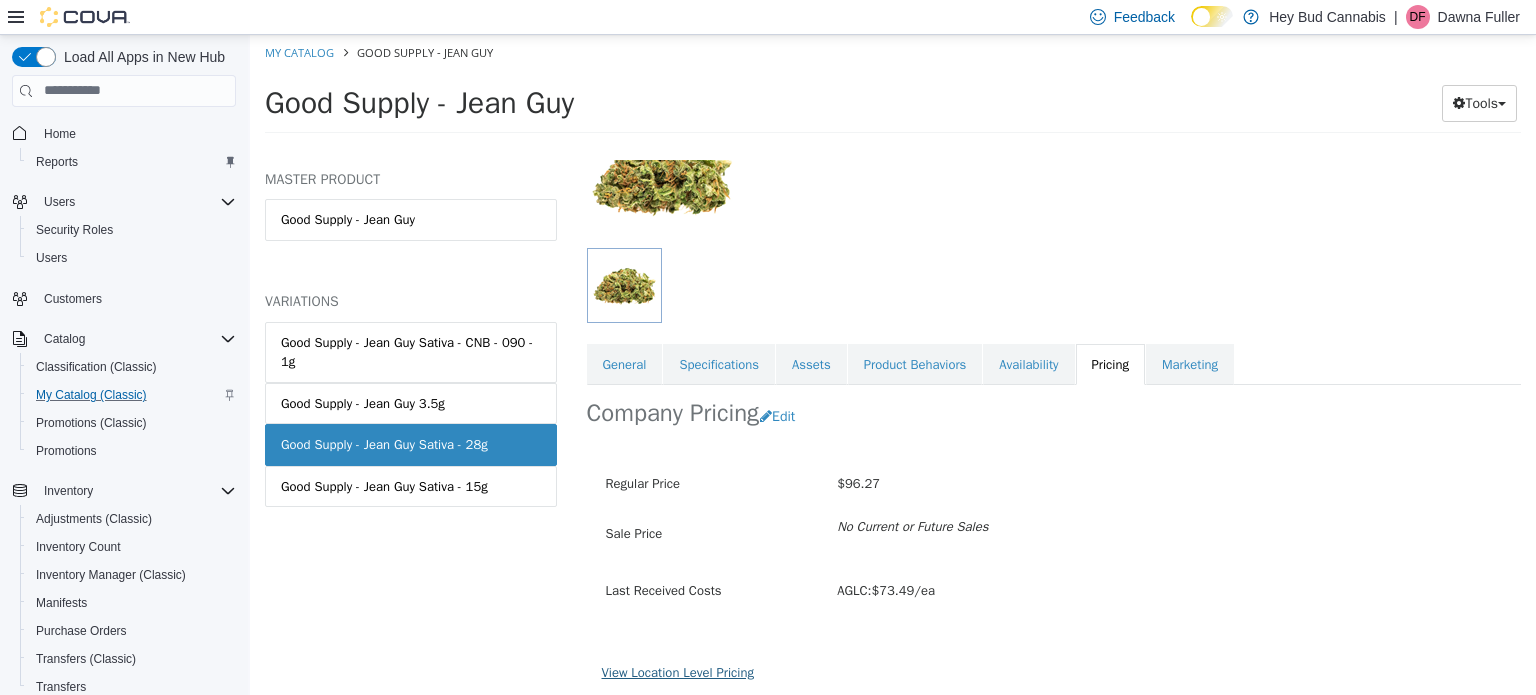 click on "View Location Level Pricing" at bounding box center (678, 671) 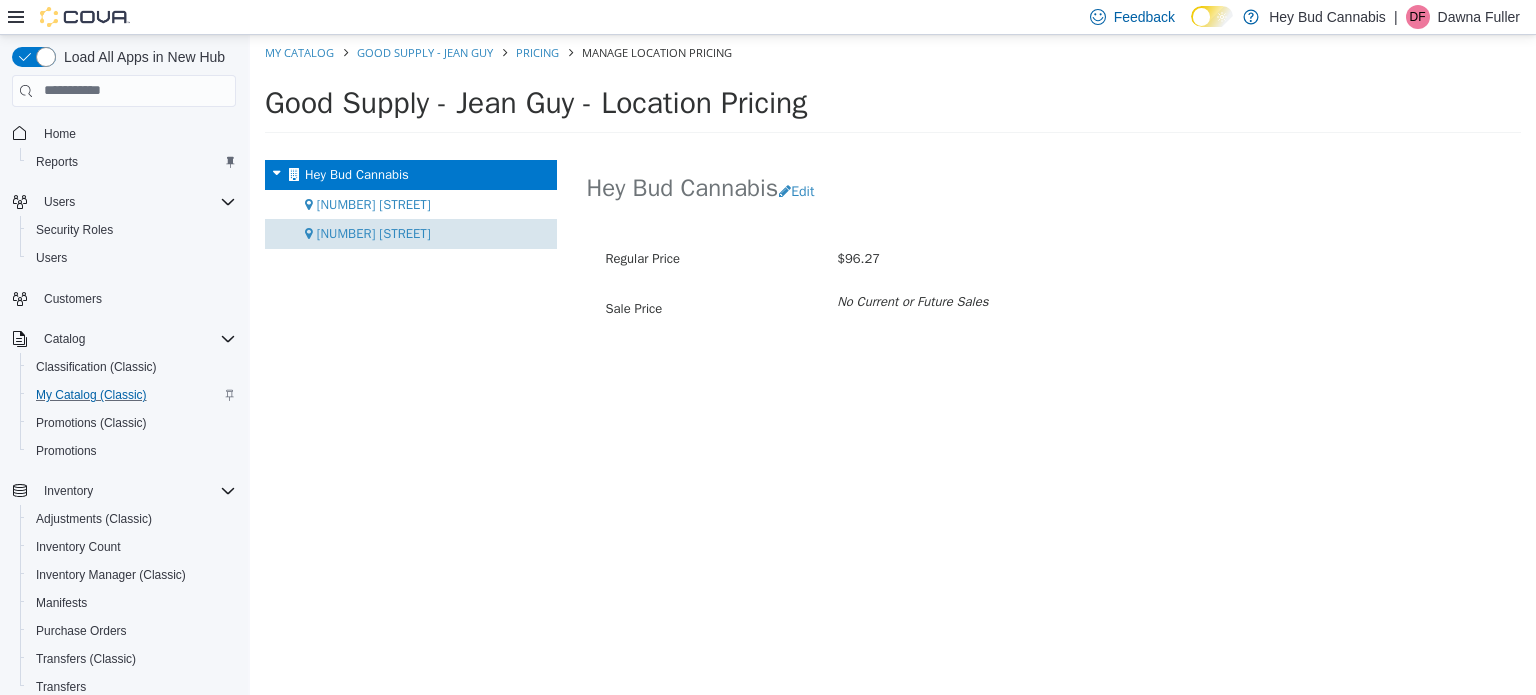 click on "[NUMBER] [STREET]" at bounding box center [374, 232] 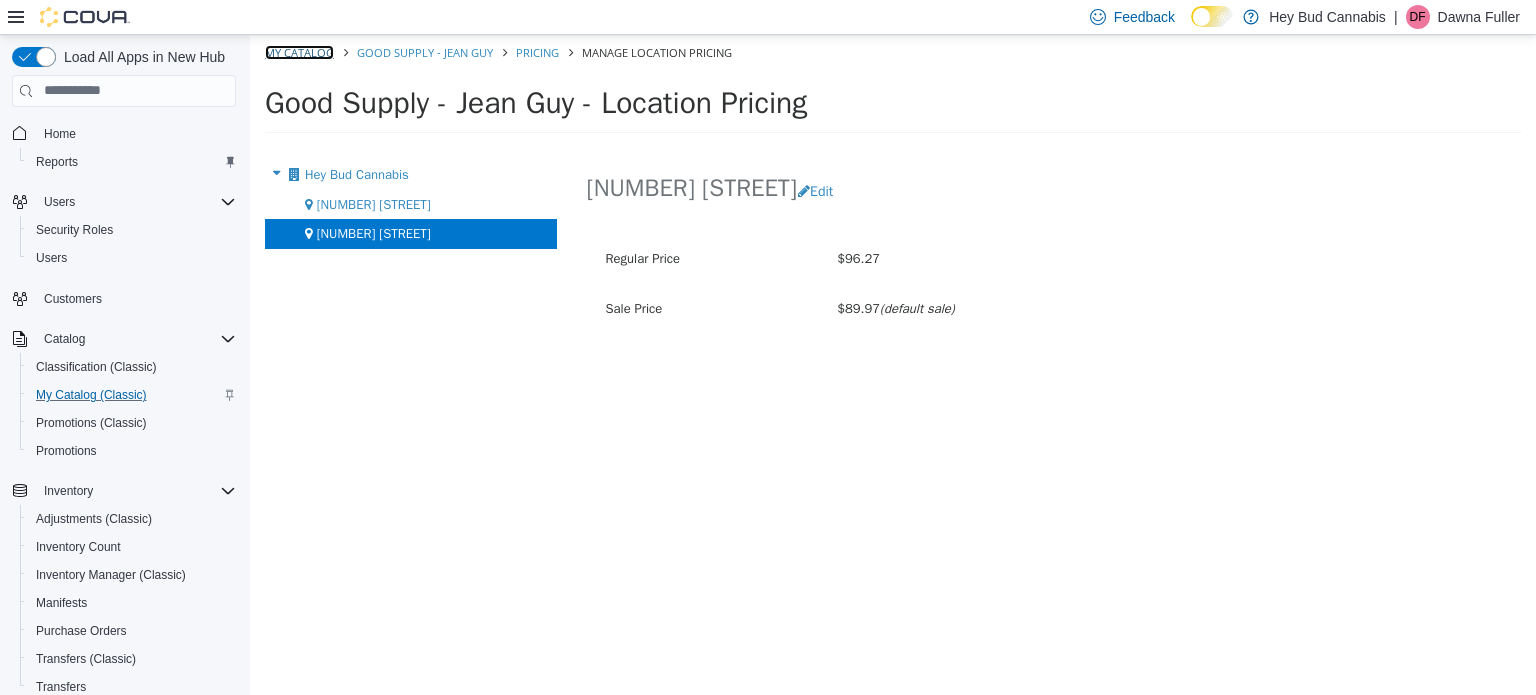 click on "My Catalog" at bounding box center (299, 51) 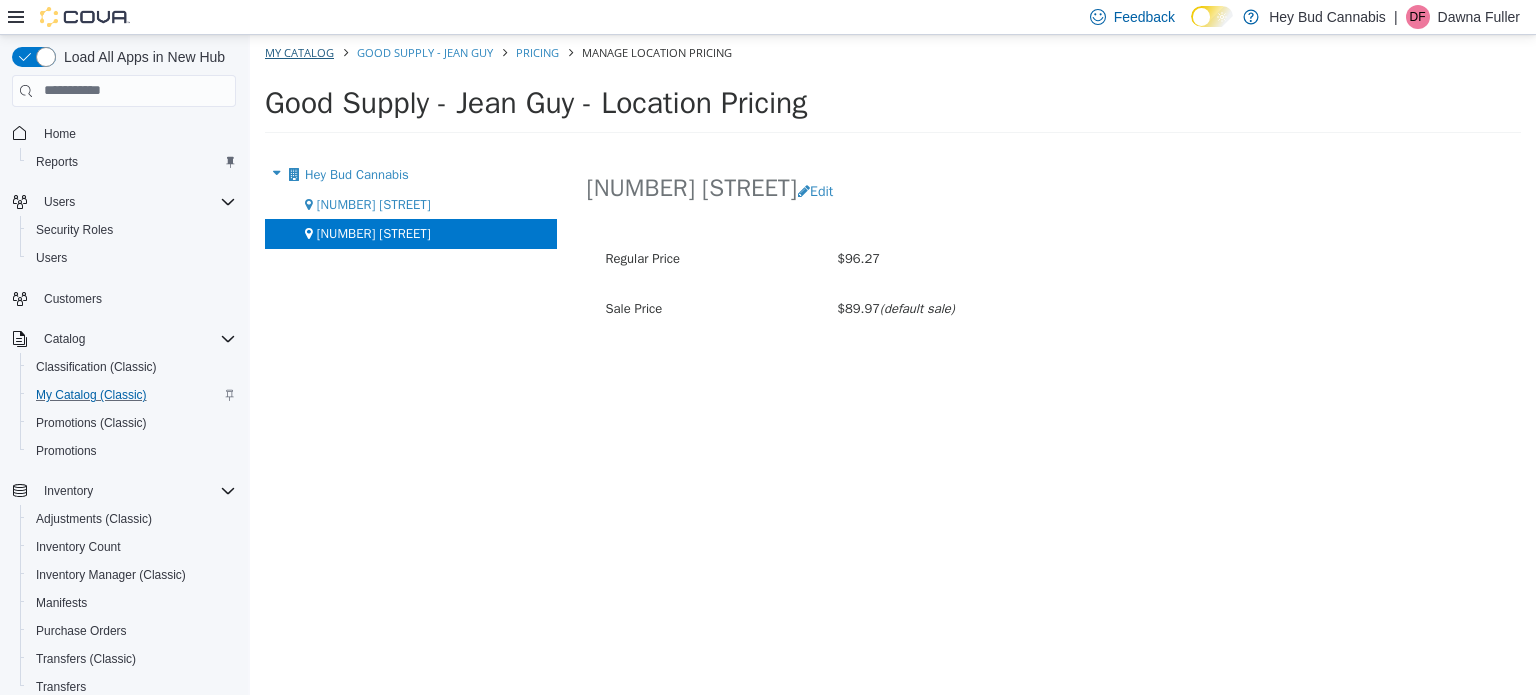 select on "**********" 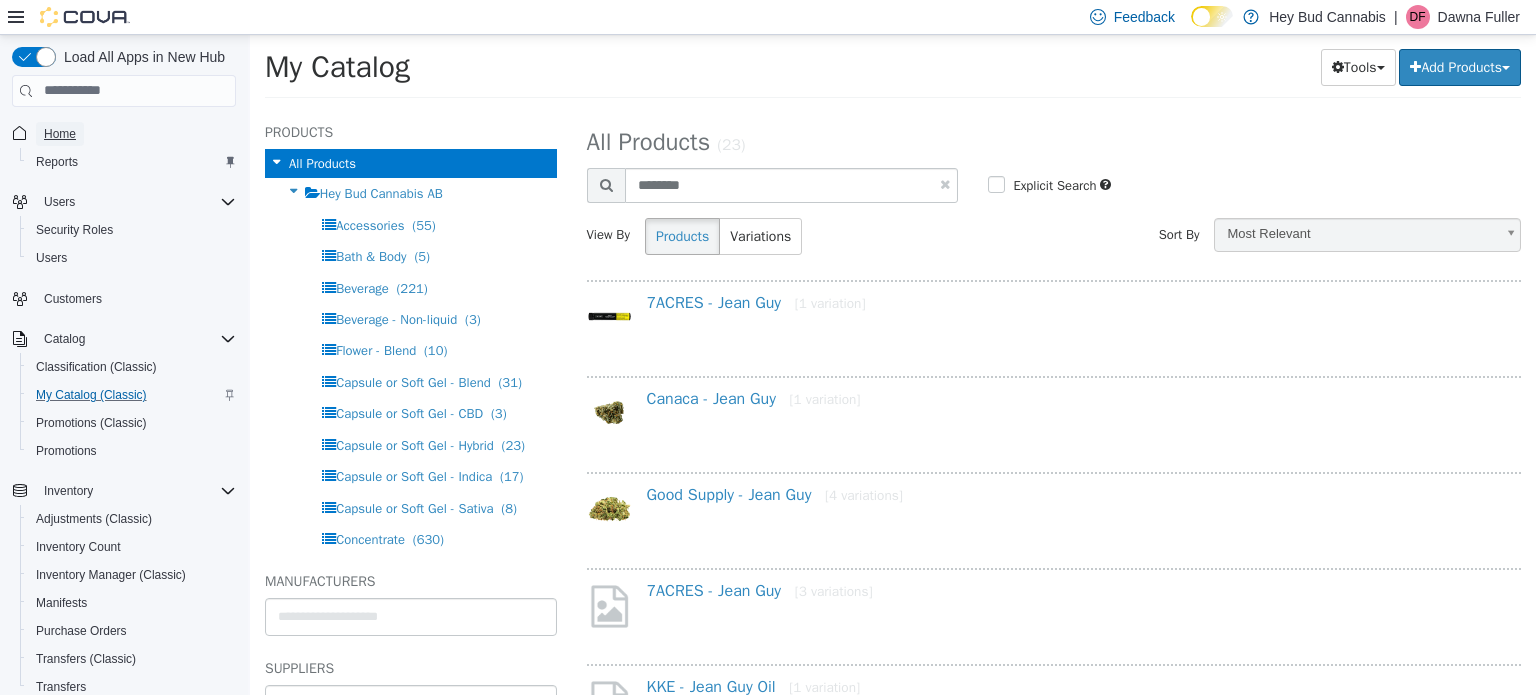 drag, startPoint x: 58, startPoint y: 131, endPoint x: 136, endPoint y: 141, distance: 78.63841 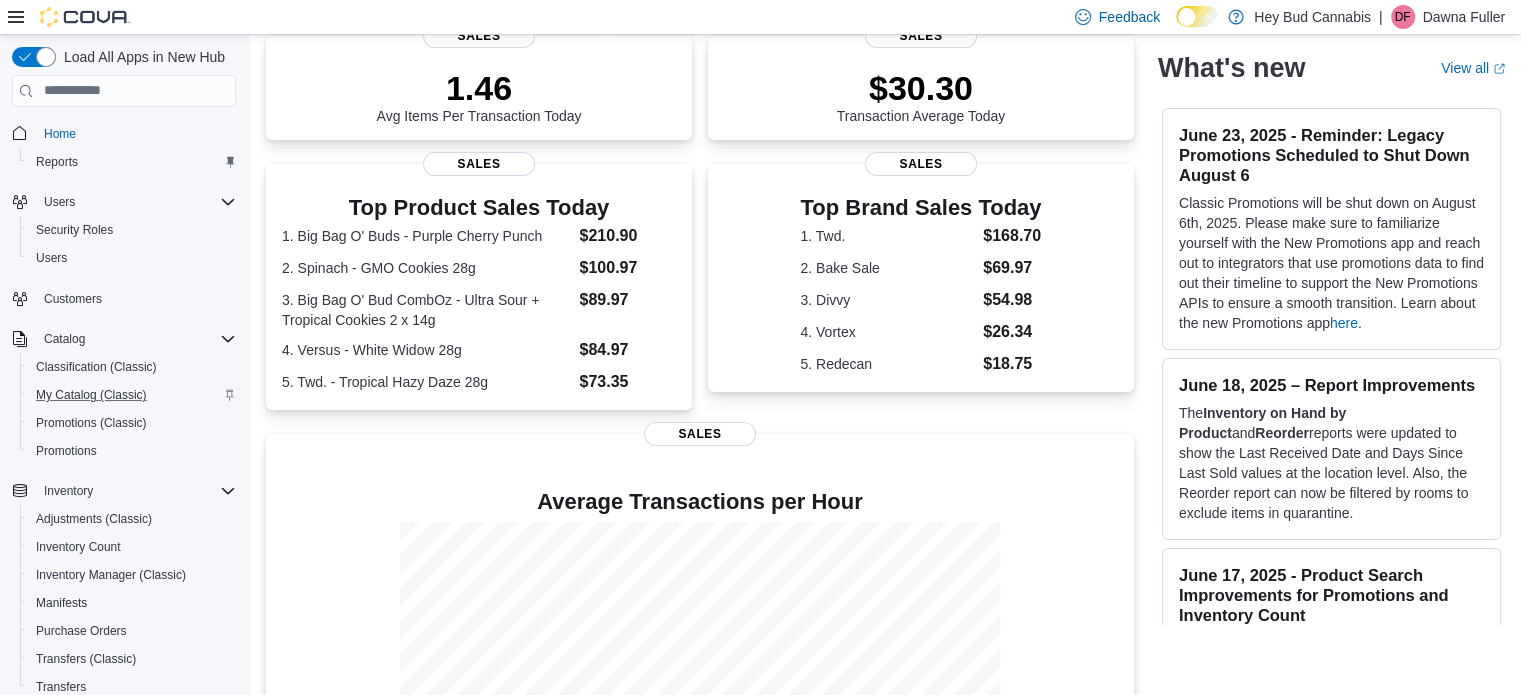 scroll, scrollTop: 300, scrollLeft: 0, axis: vertical 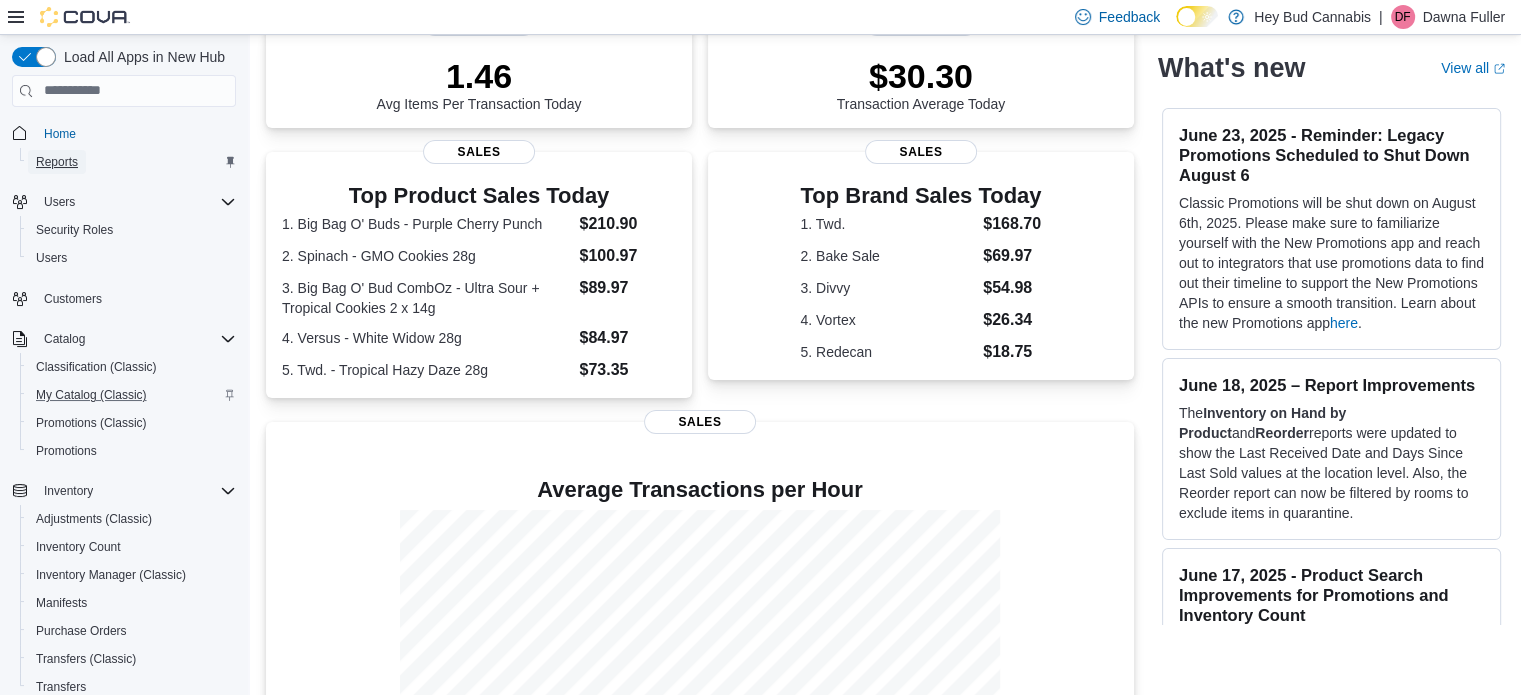 click on "Reports" at bounding box center [57, 162] 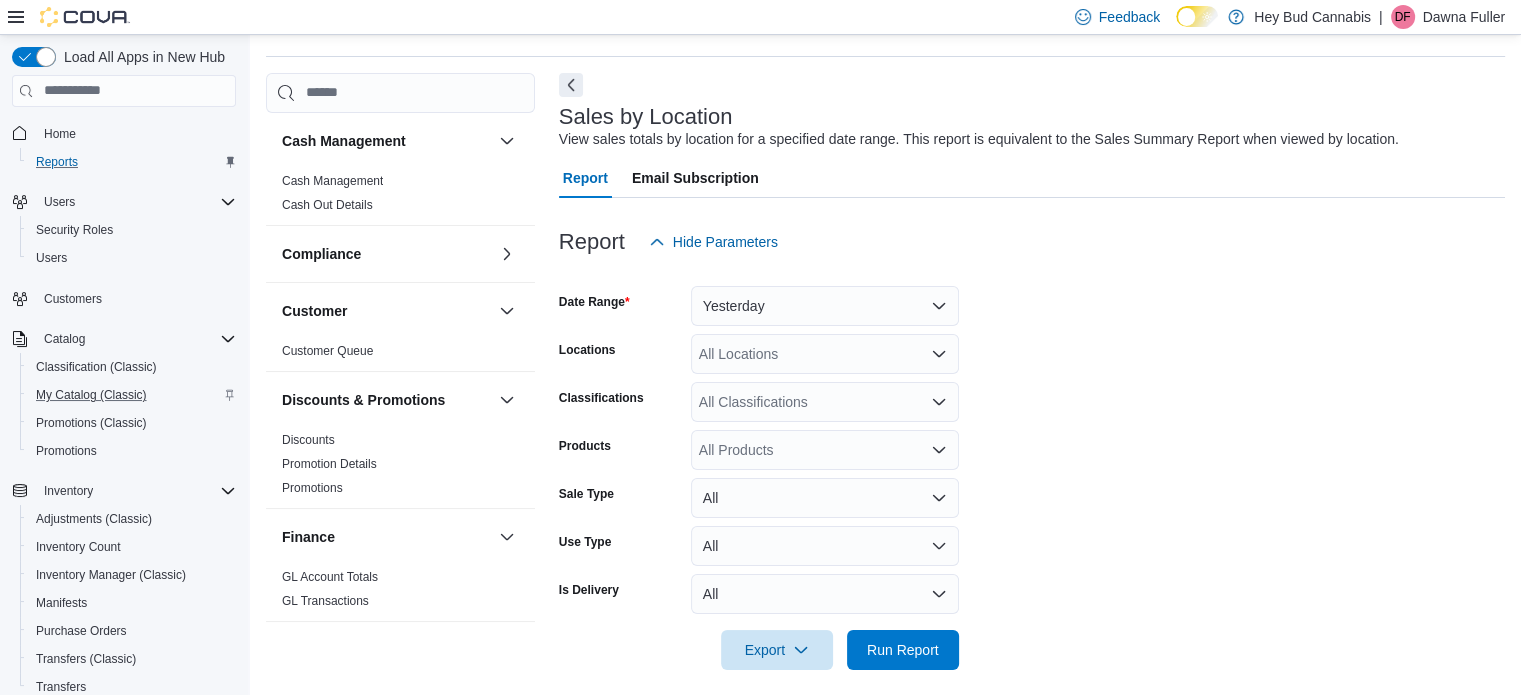 scroll, scrollTop: 46, scrollLeft: 0, axis: vertical 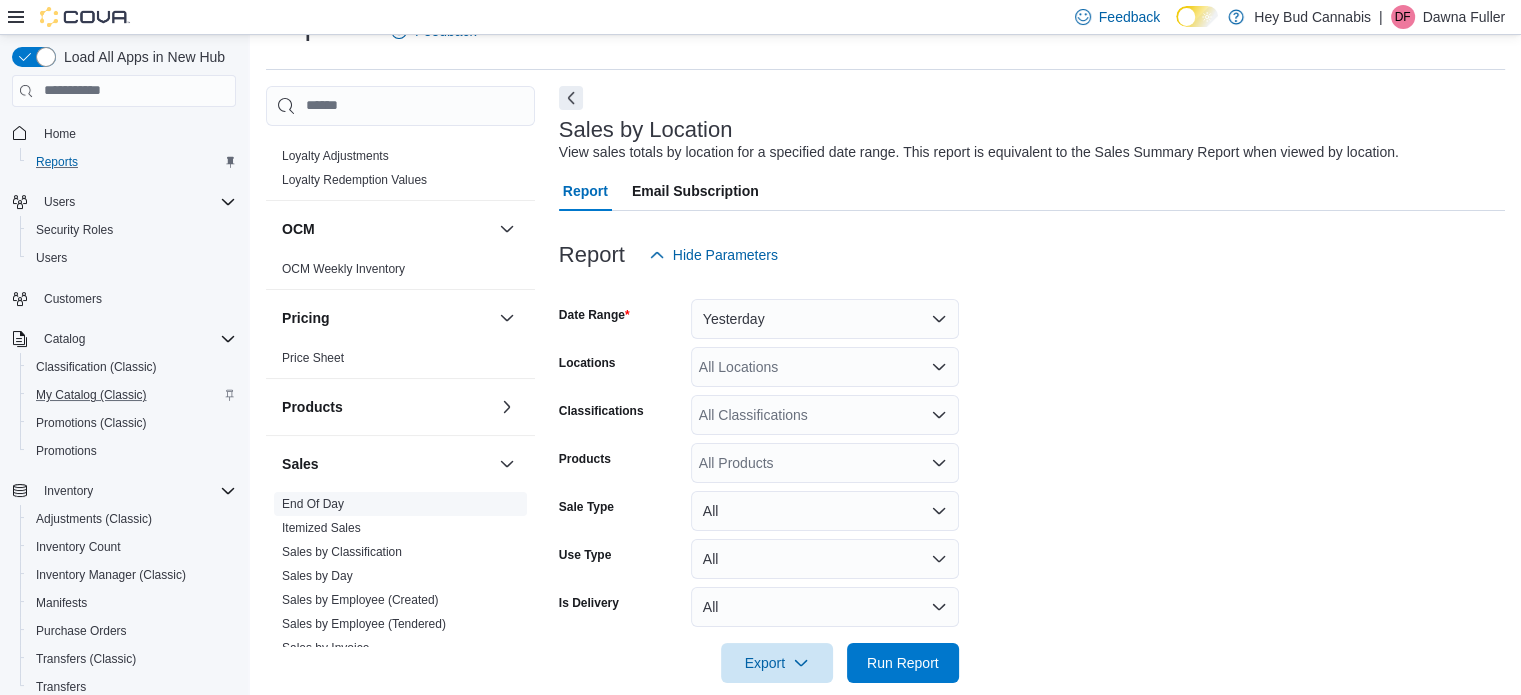 click on "End Of Day" at bounding box center (313, 504) 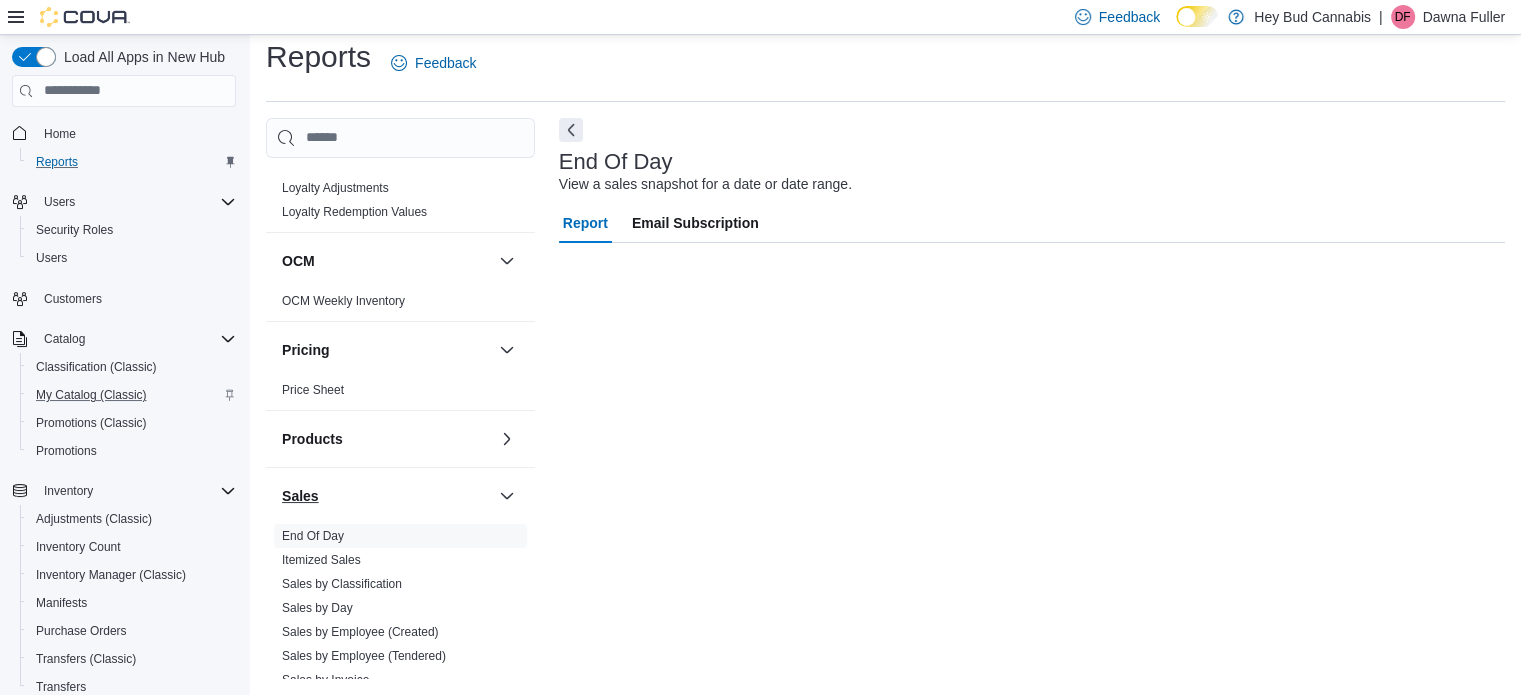 scroll, scrollTop: 13, scrollLeft: 0, axis: vertical 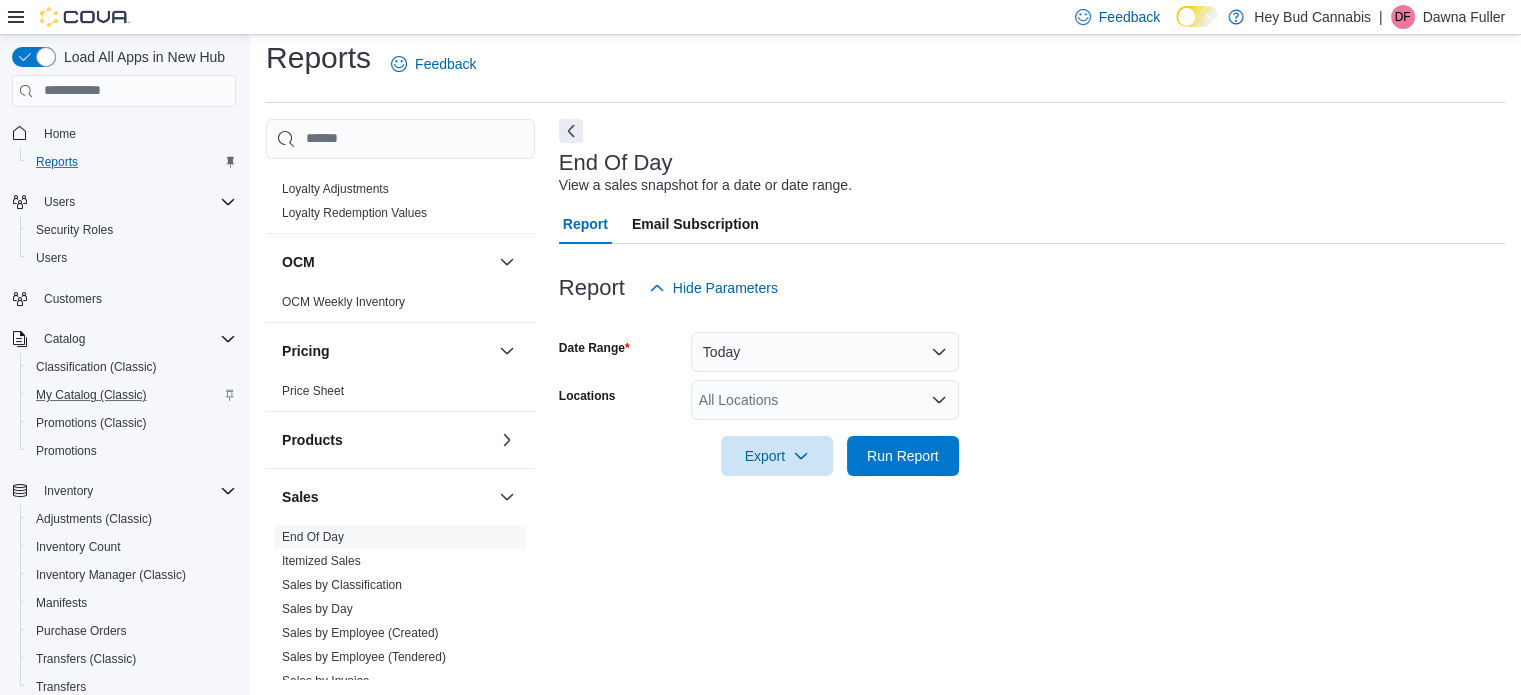 click on "All Locations" at bounding box center (825, 400) 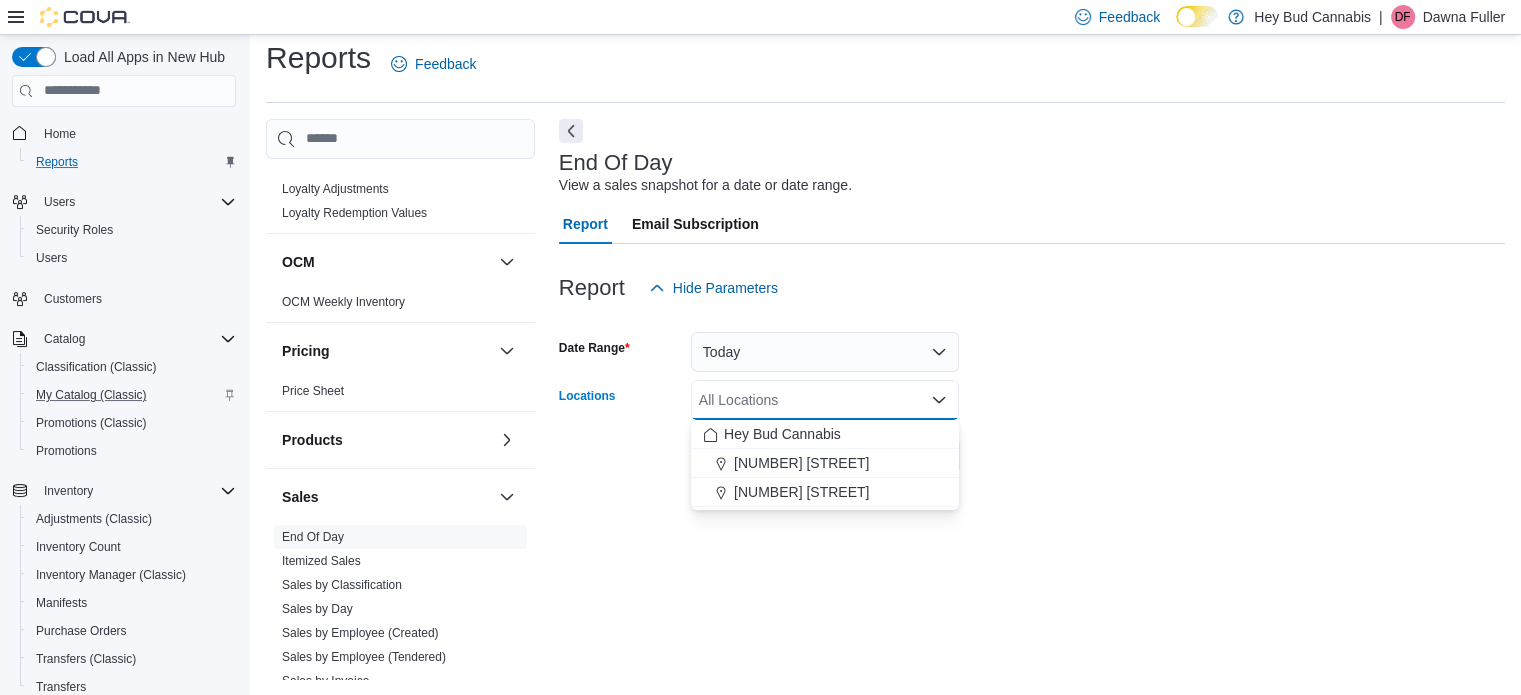 drag, startPoint x: 825, startPoint y: 492, endPoint x: 891, endPoint y: 479, distance: 67.26812 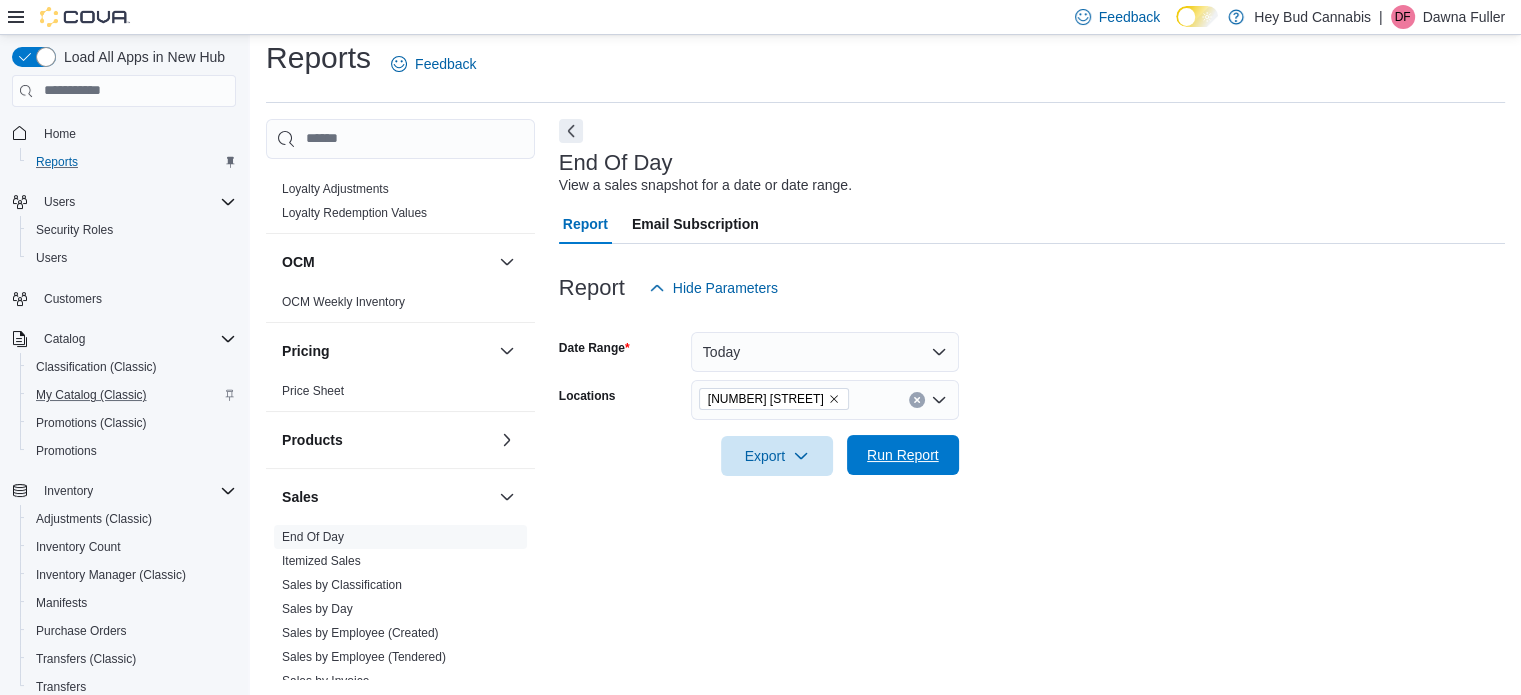drag, startPoint x: 1026, startPoint y: 466, endPoint x: 945, endPoint y: 443, distance: 84.20214 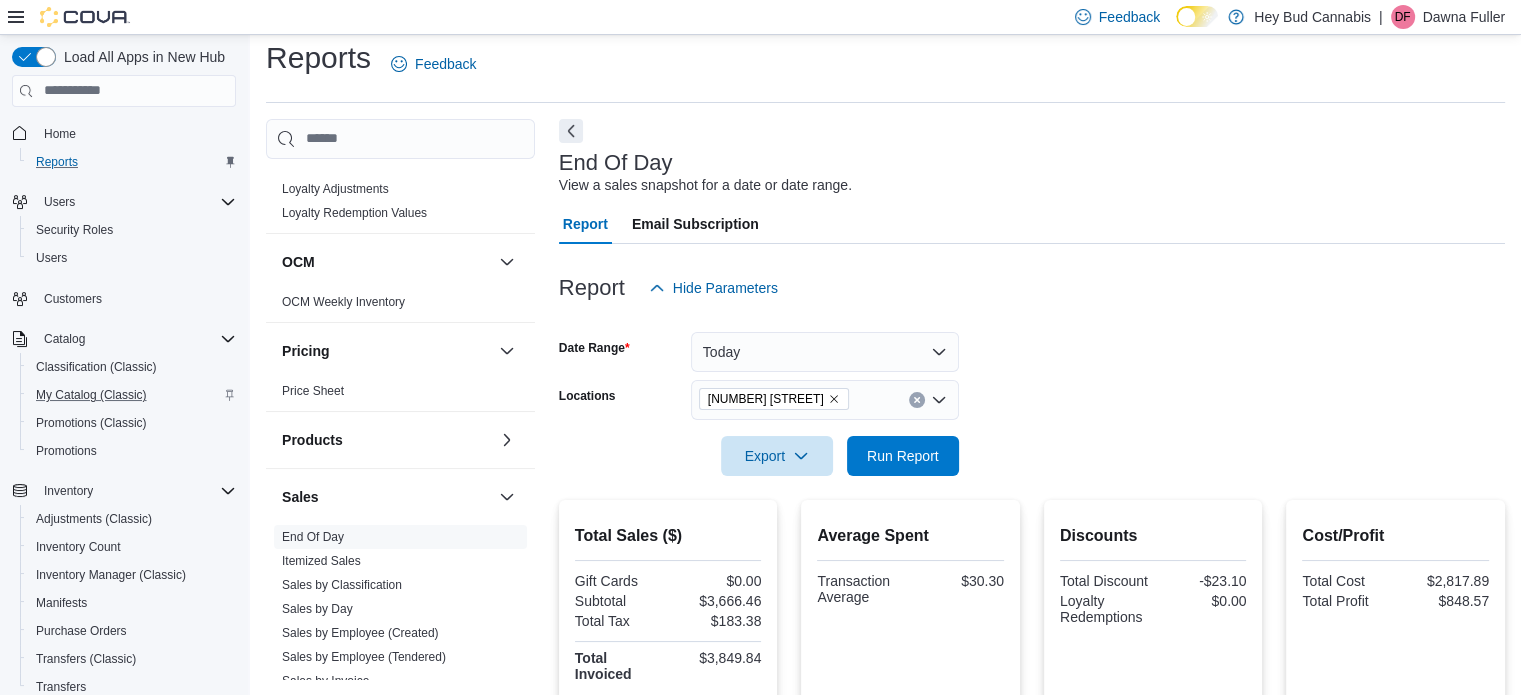 scroll, scrollTop: 313, scrollLeft: 0, axis: vertical 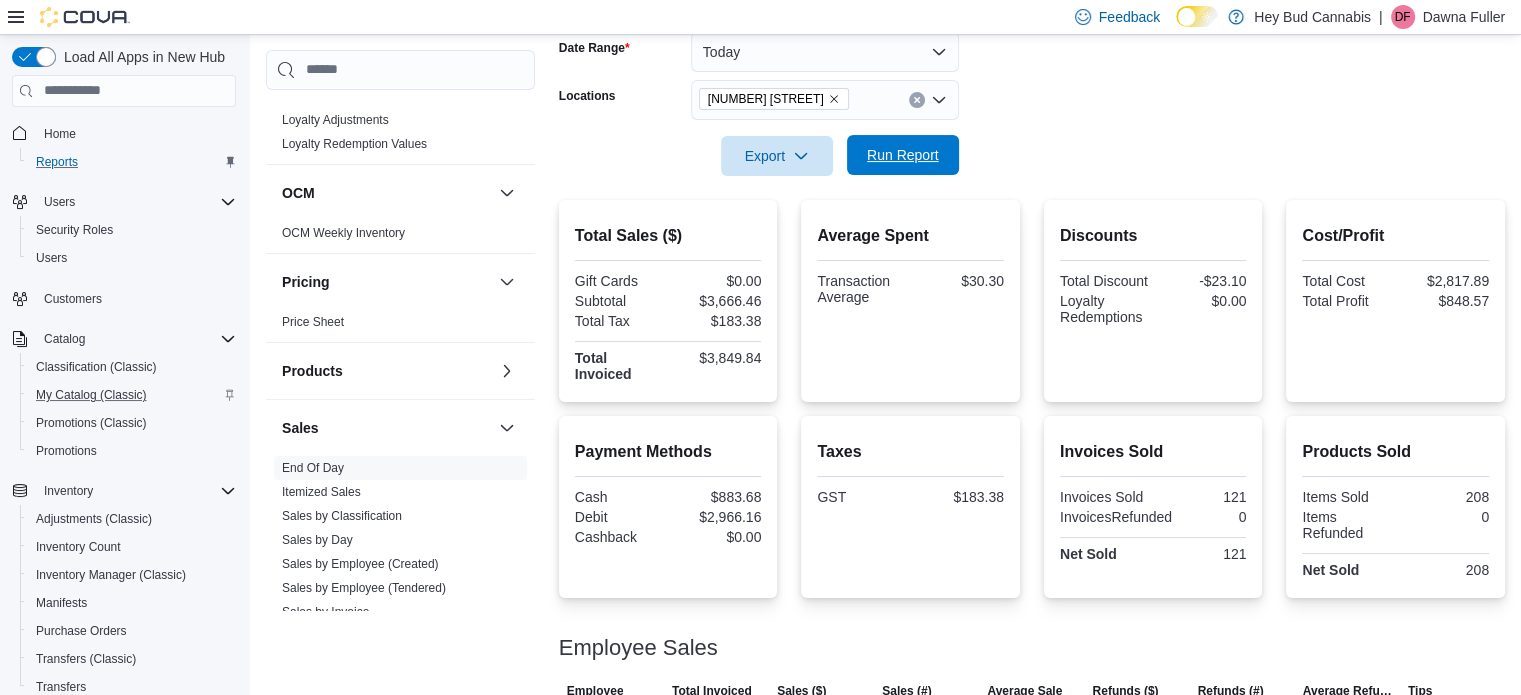 click on "Run Report" at bounding box center [903, 155] 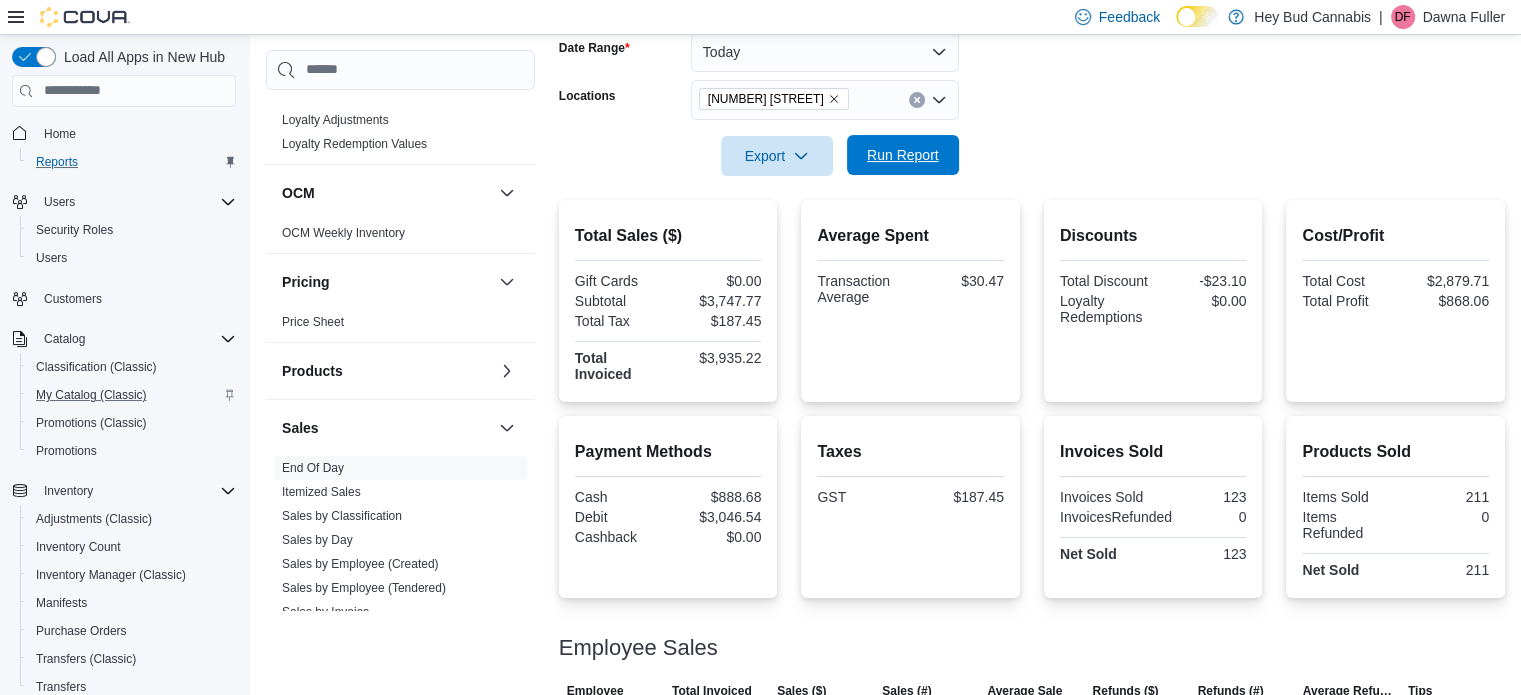 click on "Run Report" at bounding box center (903, 155) 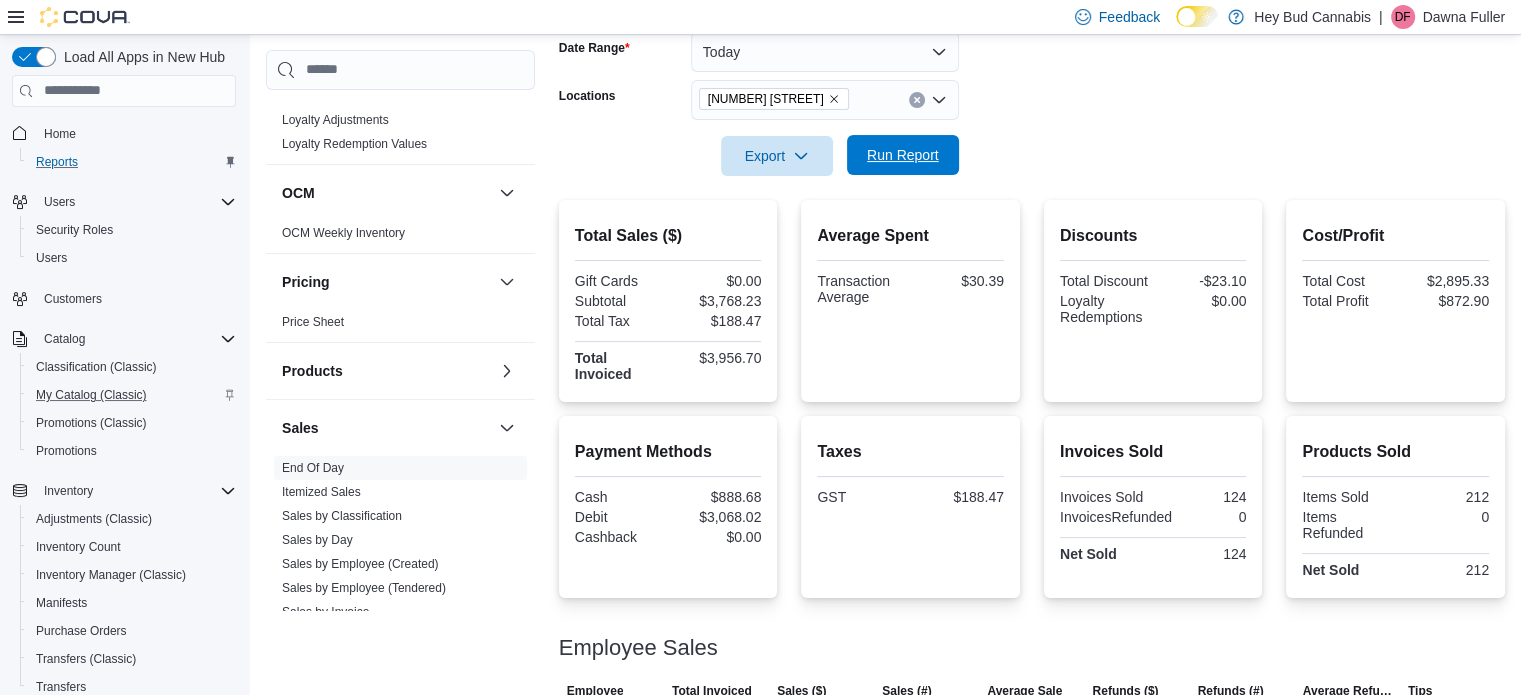 click on "Run Report" at bounding box center [903, 155] 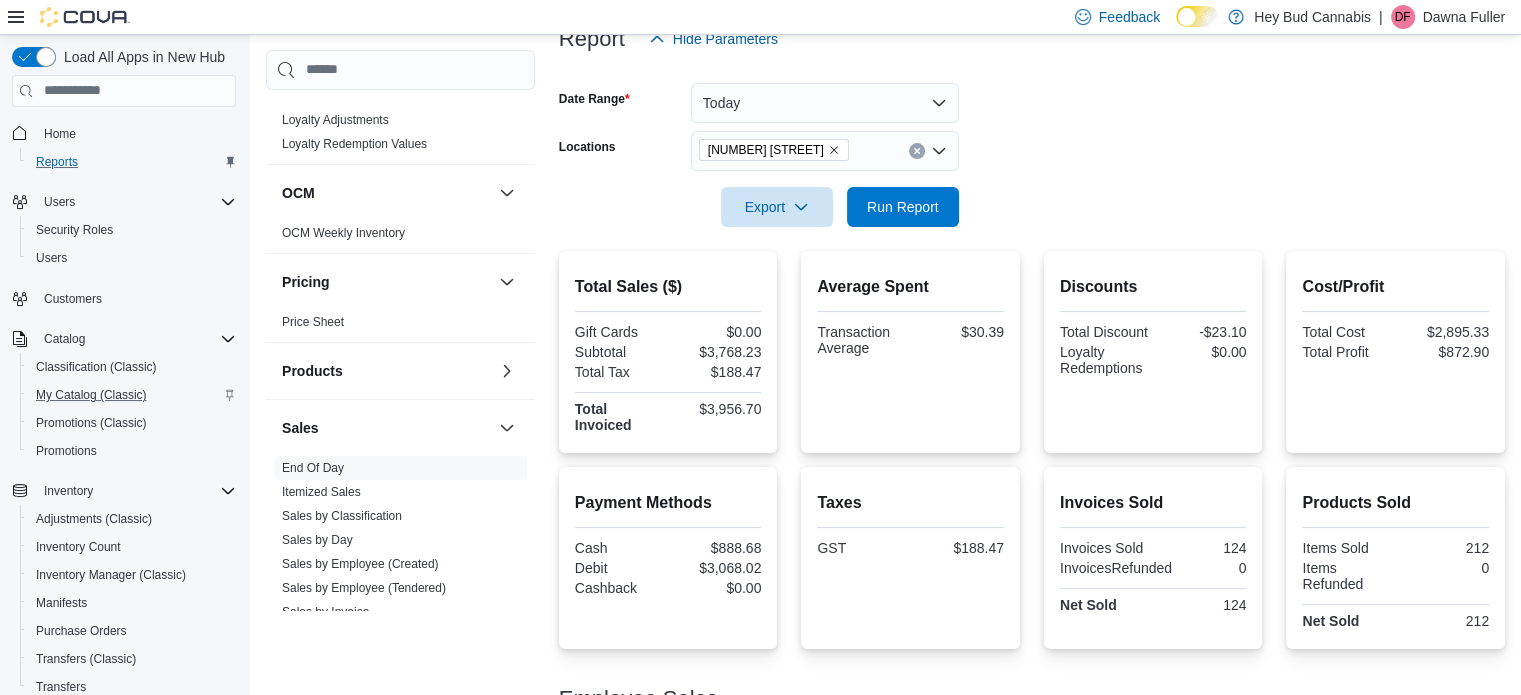 scroll, scrollTop: 82, scrollLeft: 0, axis: vertical 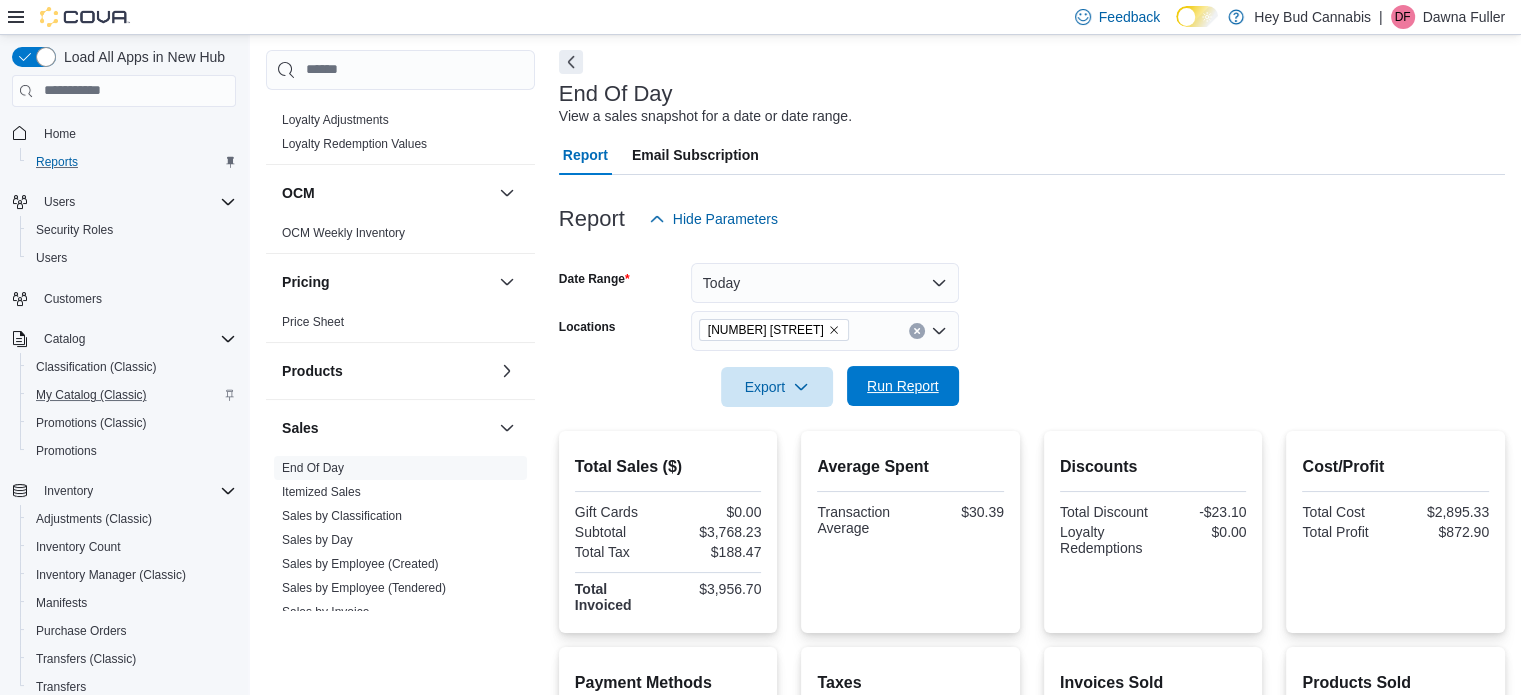 click on "Run Report" at bounding box center [903, 386] 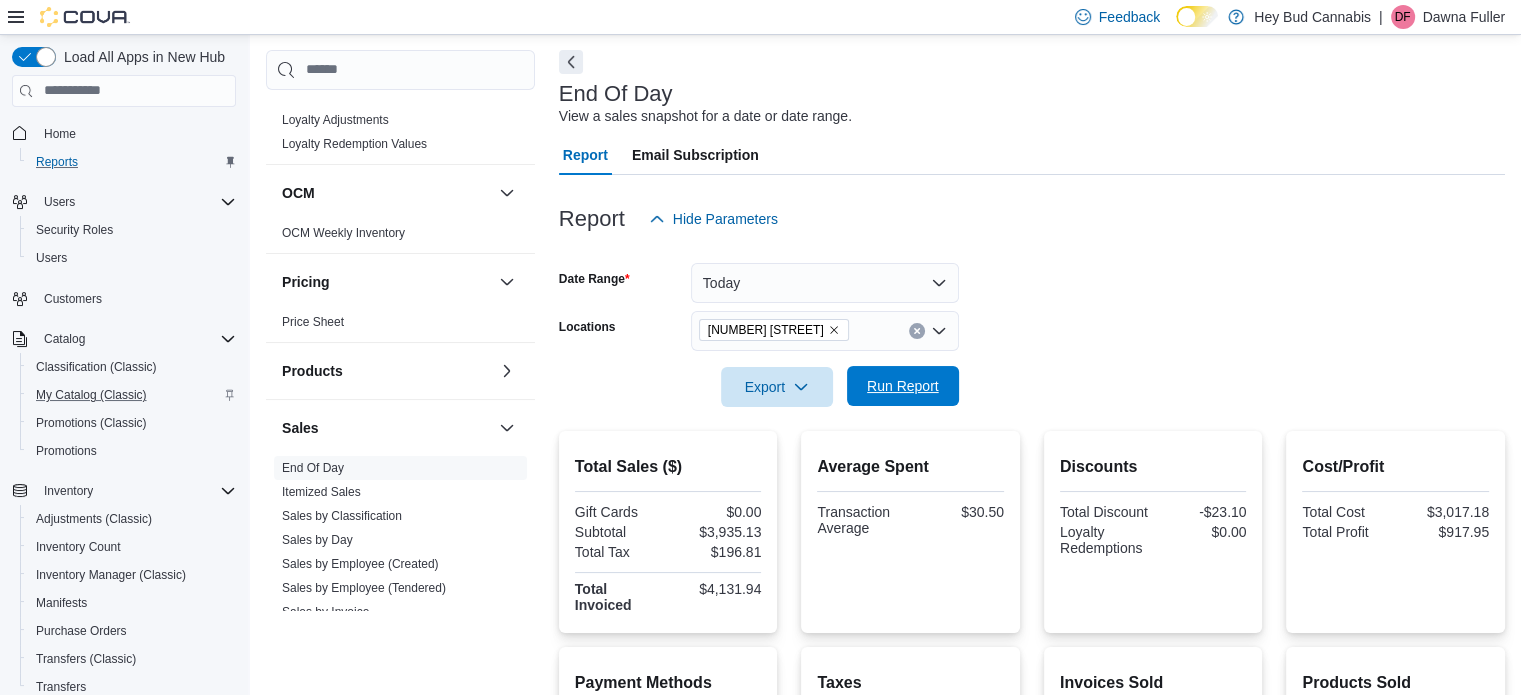 click on "Run Report" at bounding box center (903, 386) 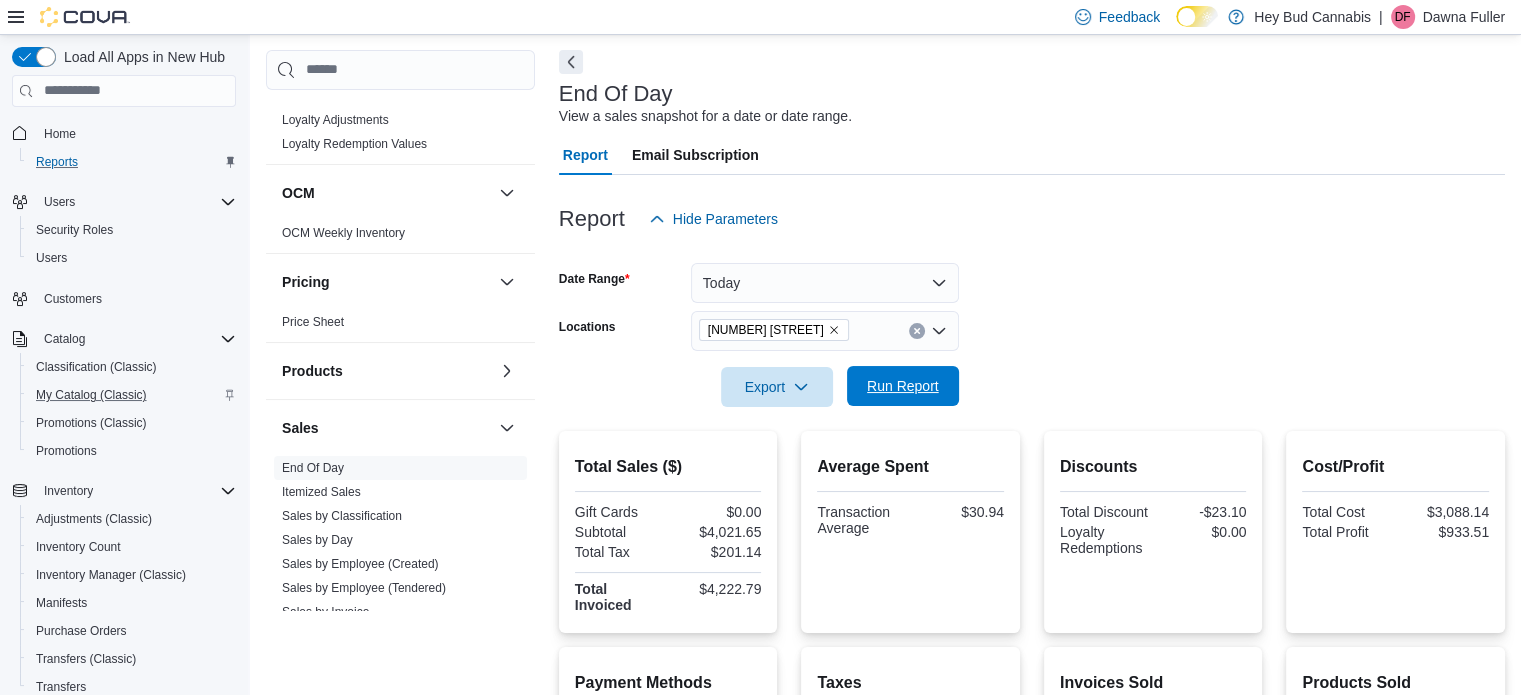 click on "Run Report" at bounding box center [903, 386] 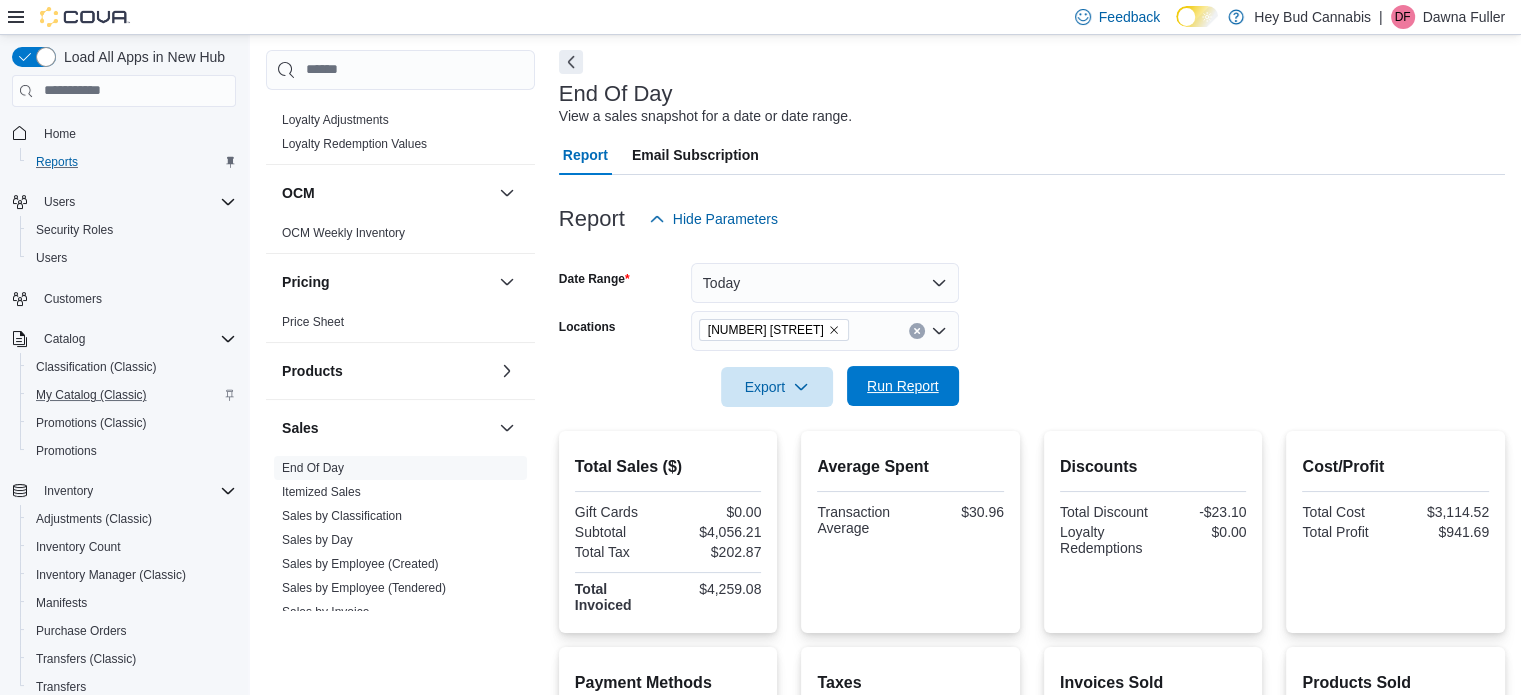 click on "Run Report" at bounding box center [903, 386] 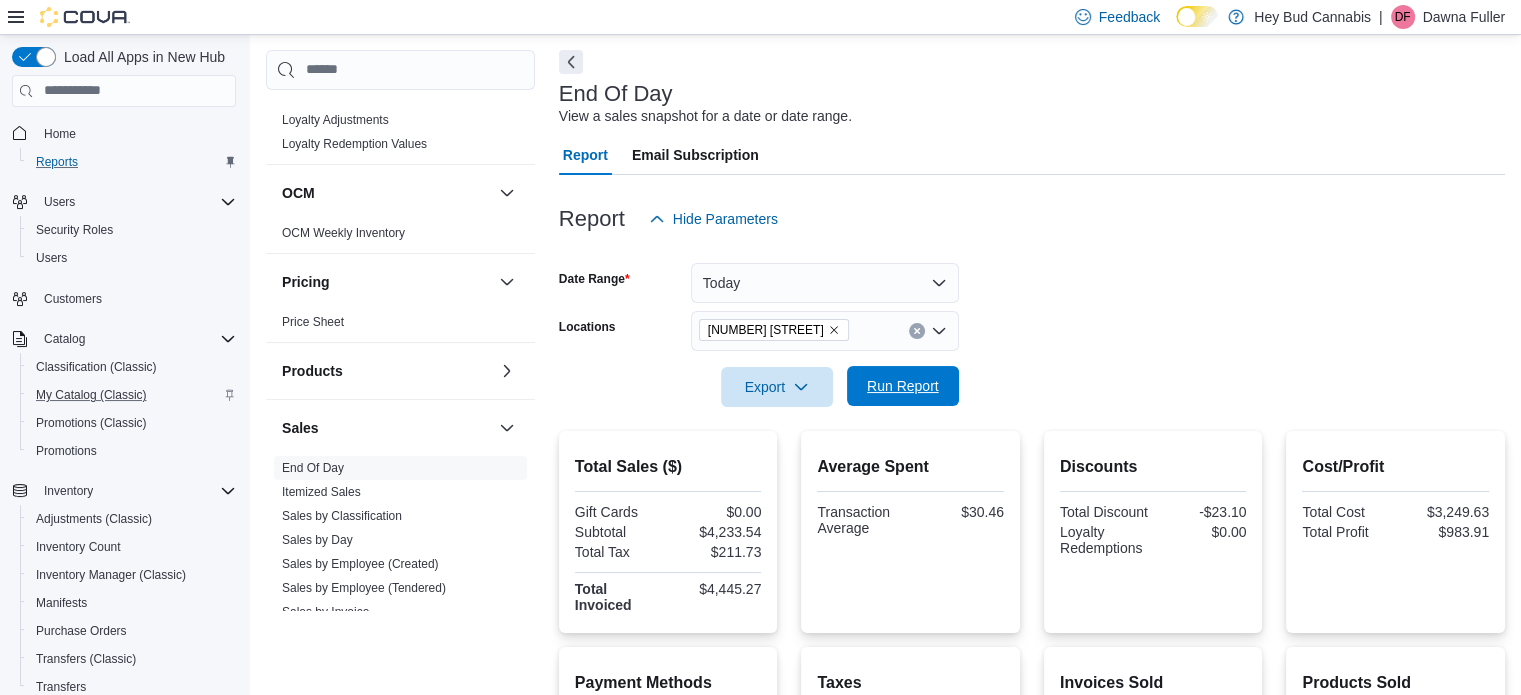 click on "Run Report" at bounding box center (903, 386) 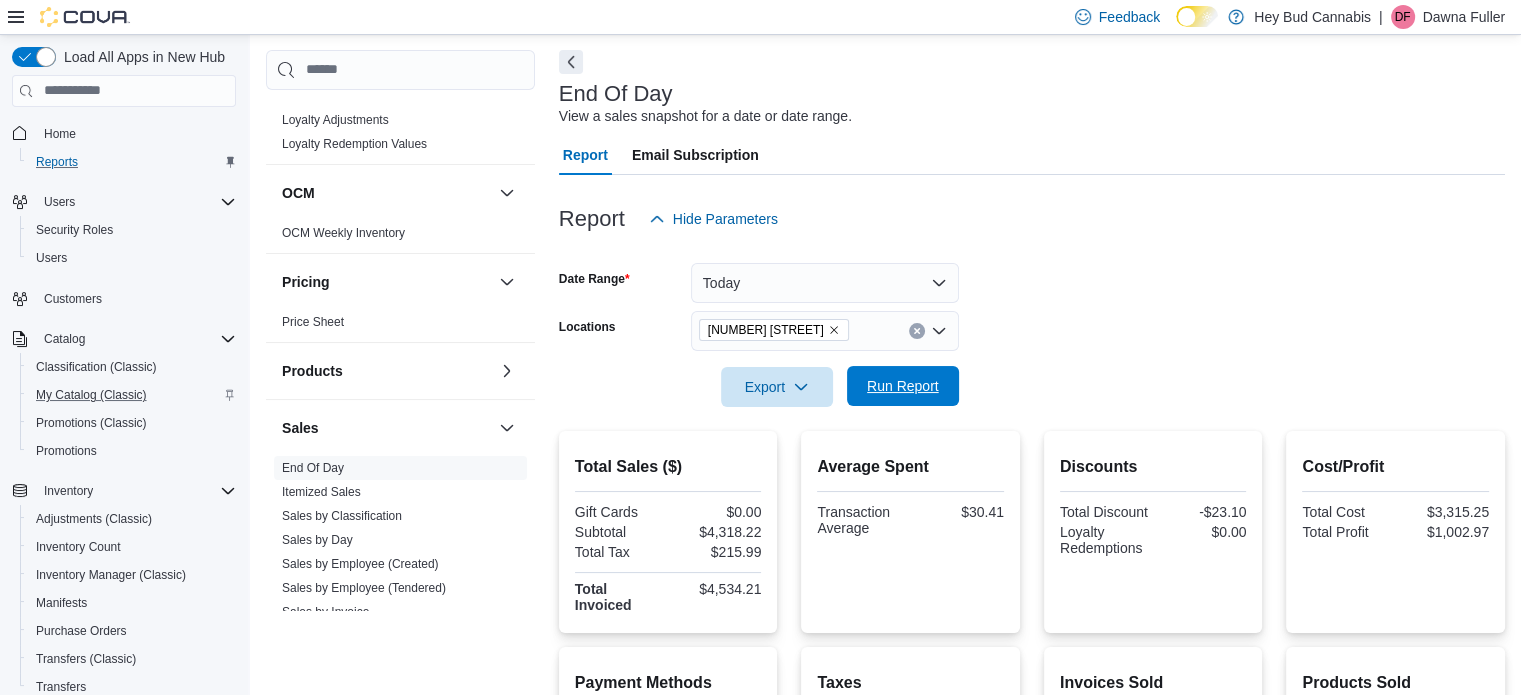 click on "Run Report" at bounding box center [903, 386] 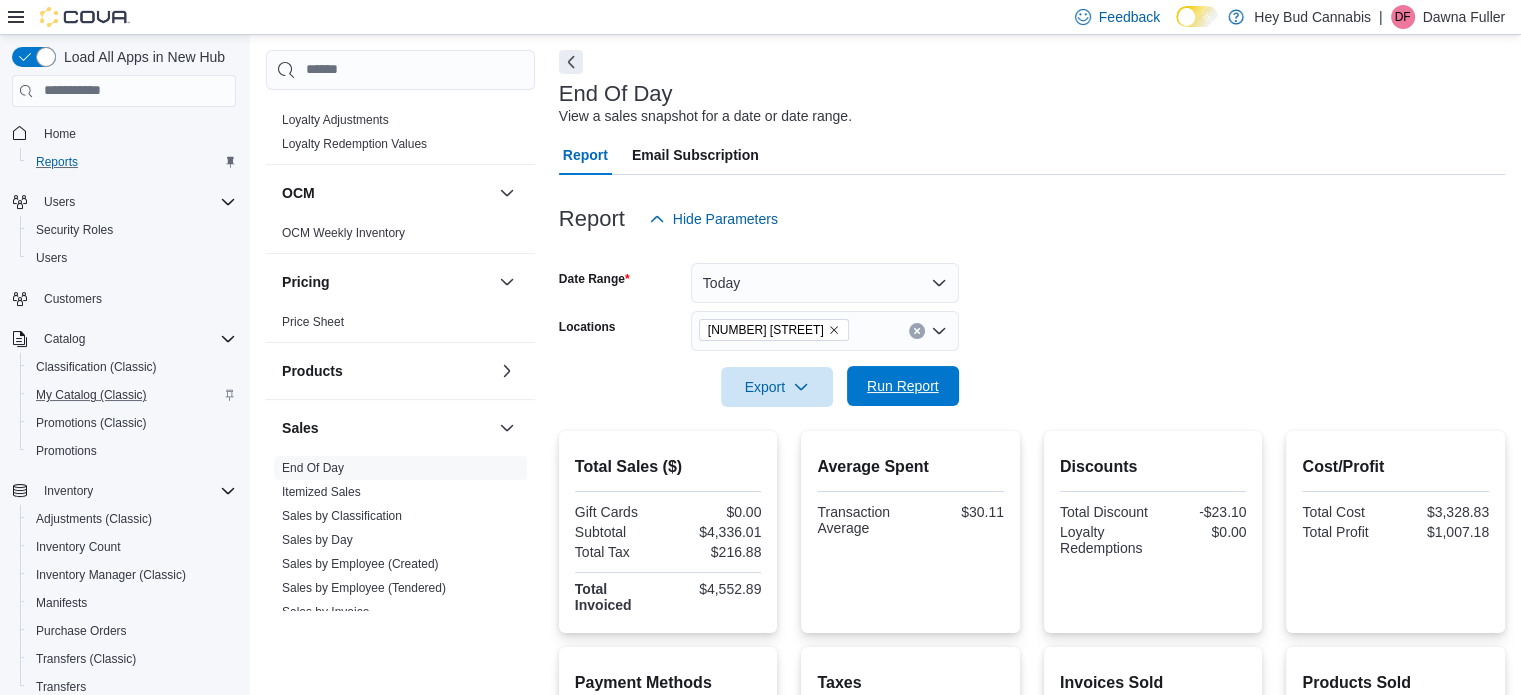 click on "Run Report" at bounding box center (903, 386) 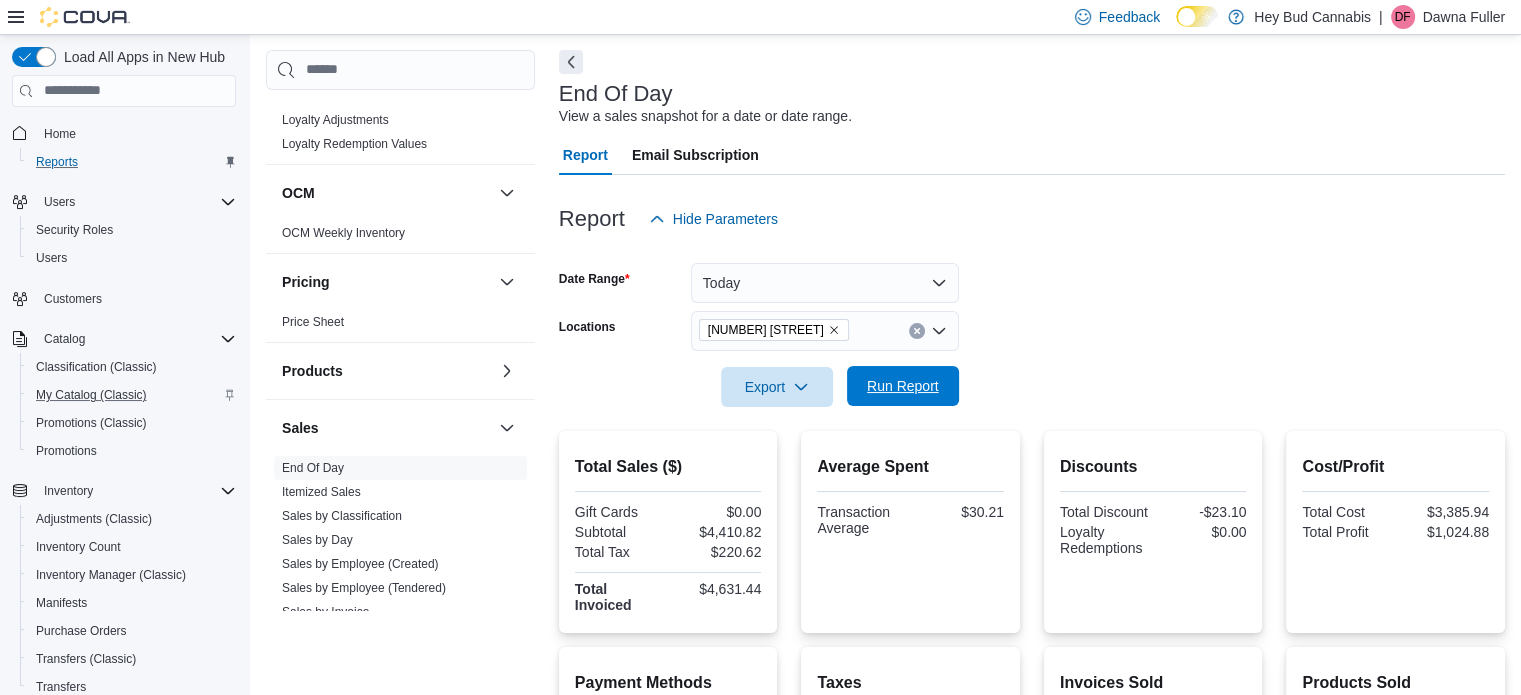 click on "Run Report" at bounding box center [903, 386] 